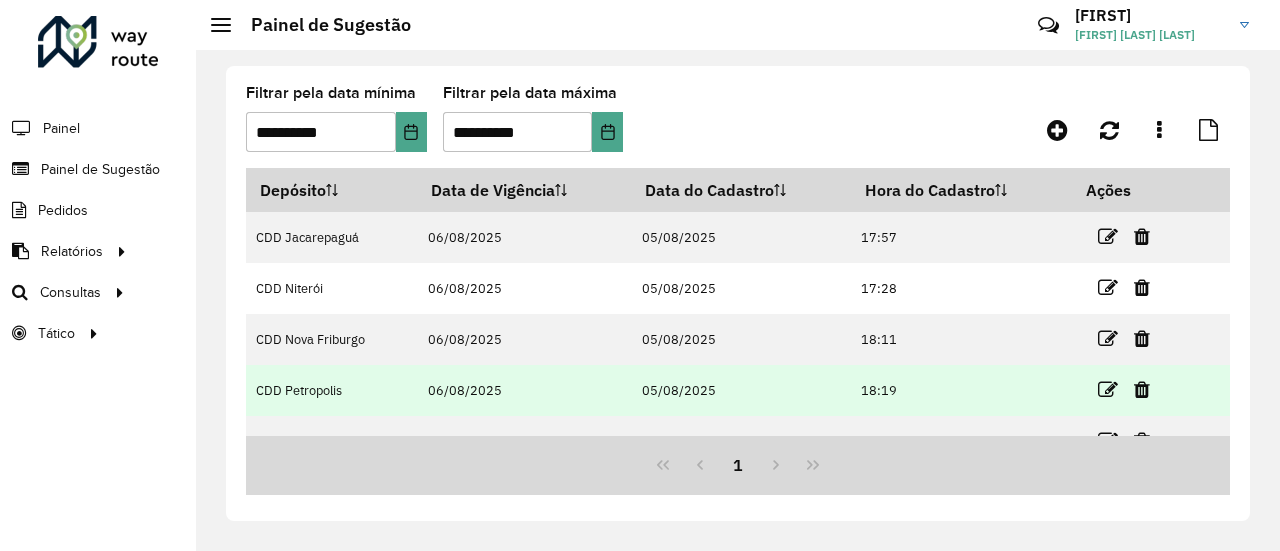scroll, scrollTop: 0, scrollLeft: 0, axis: both 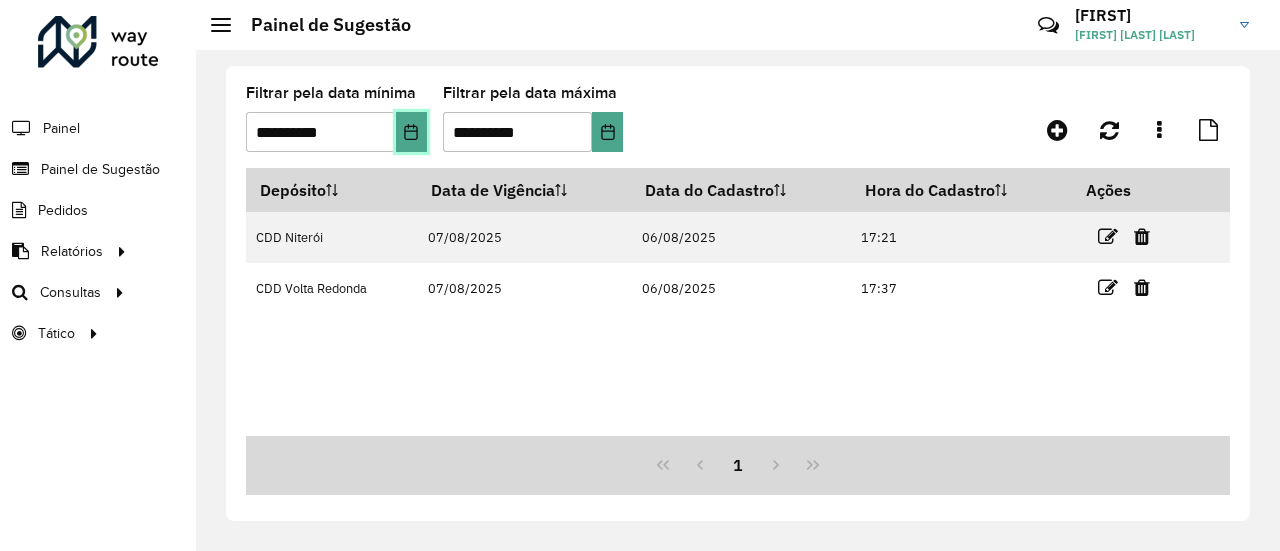 click 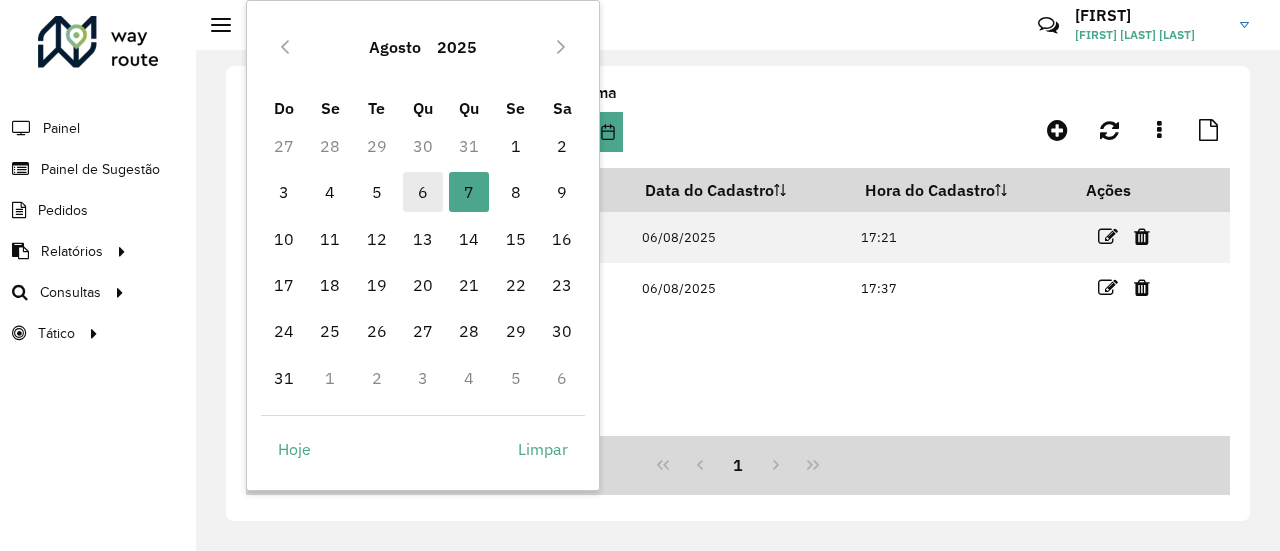 click on "6" at bounding box center [423, 192] 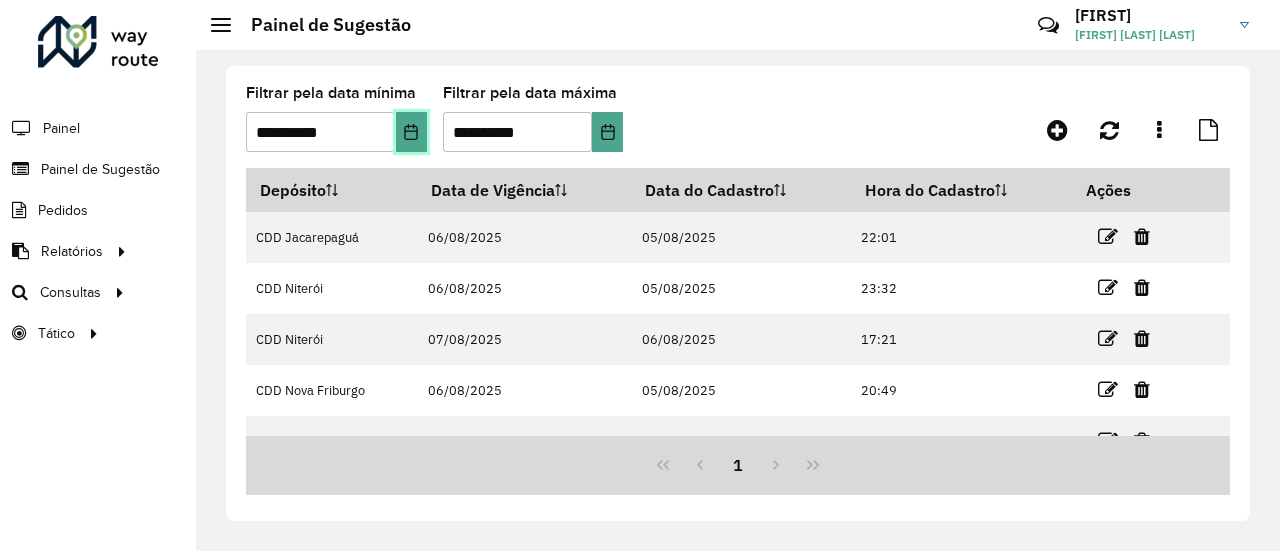 click at bounding box center [411, 132] 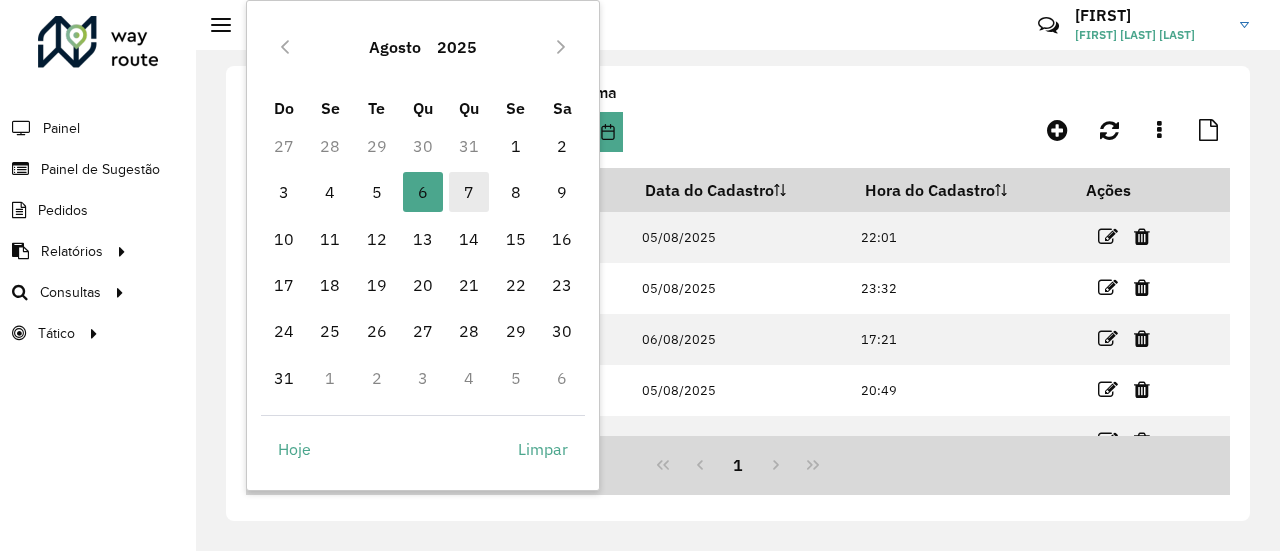 click on "7" at bounding box center (469, 192) 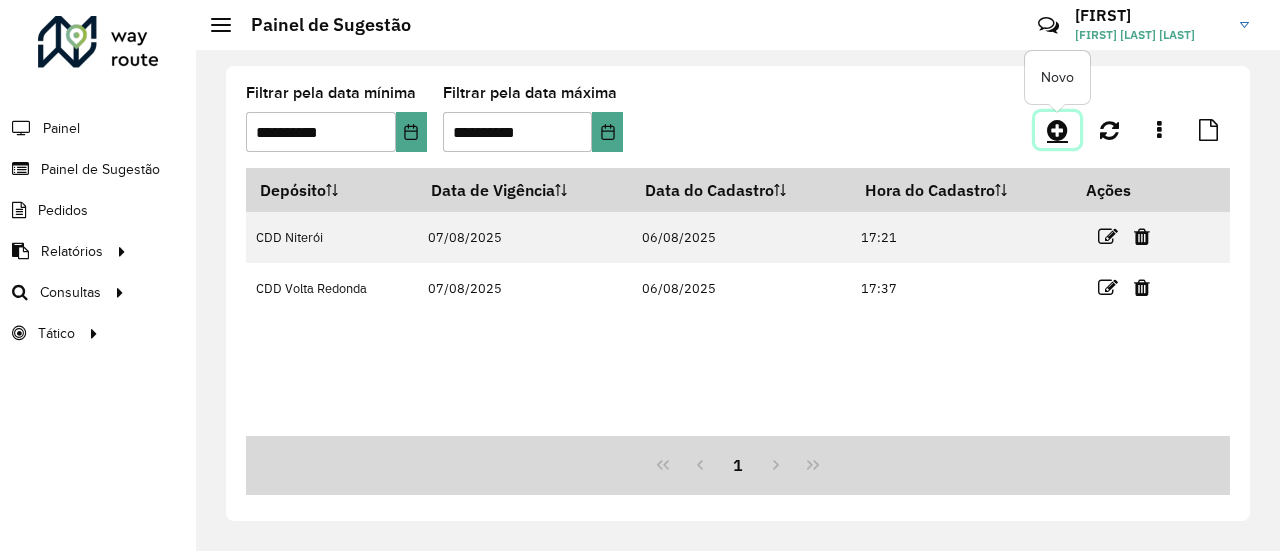 click 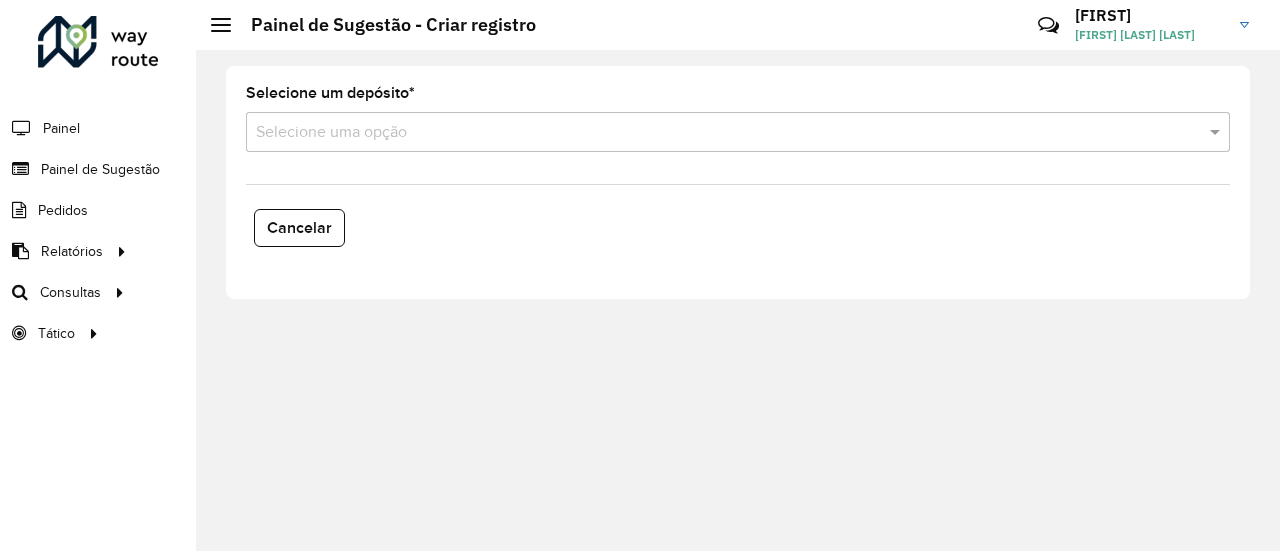 click at bounding box center (718, 133) 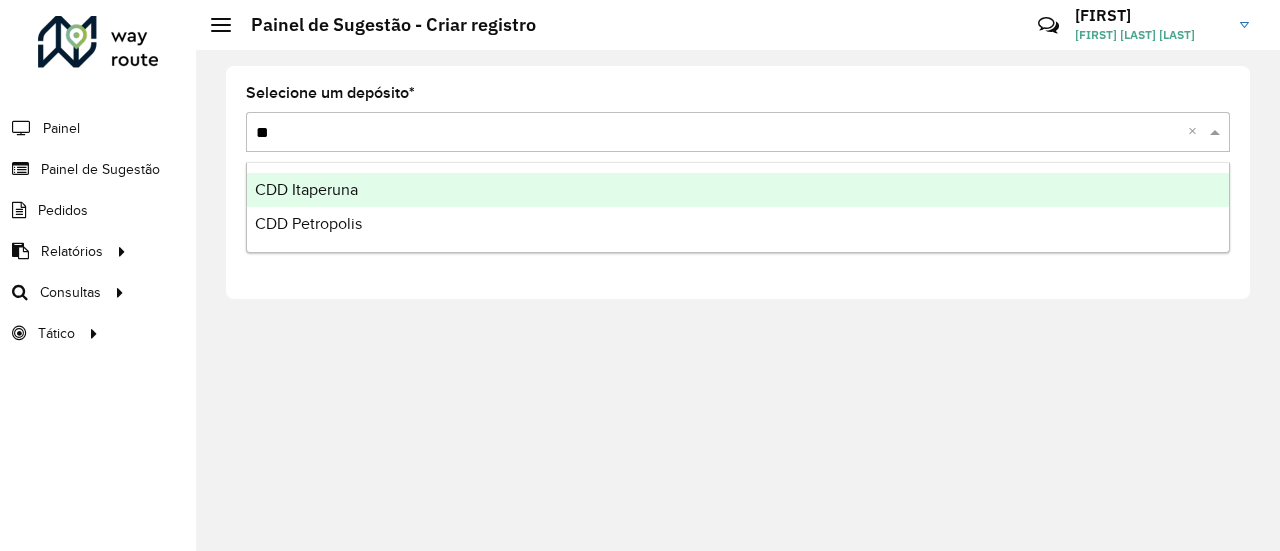 type on "***" 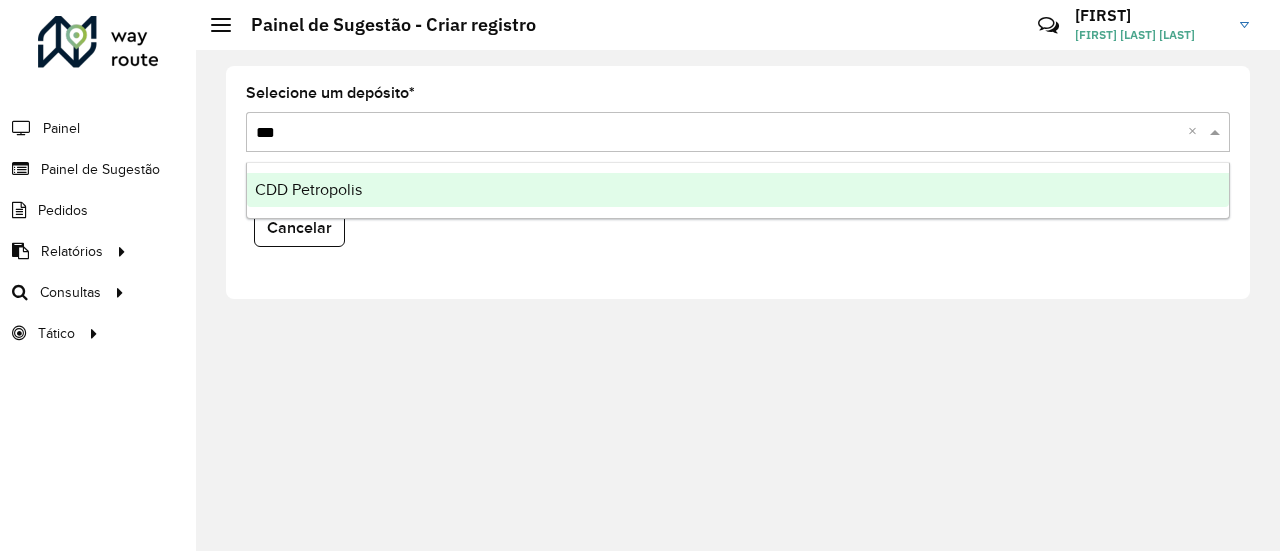 type 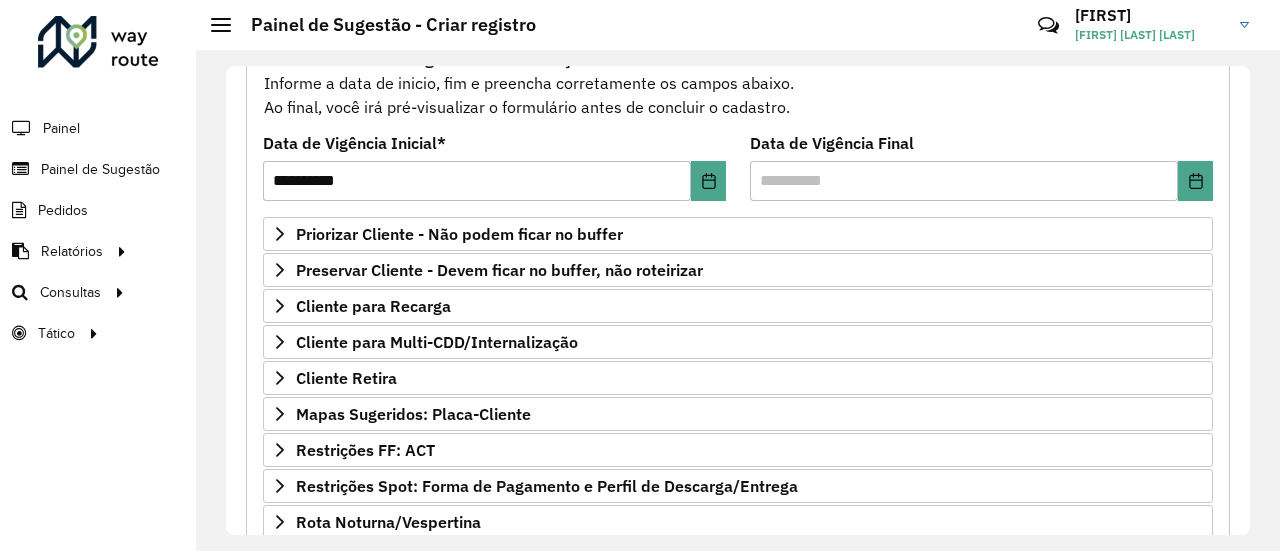 scroll, scrollTop: 212, scrollLeft: 0, axis: vertical 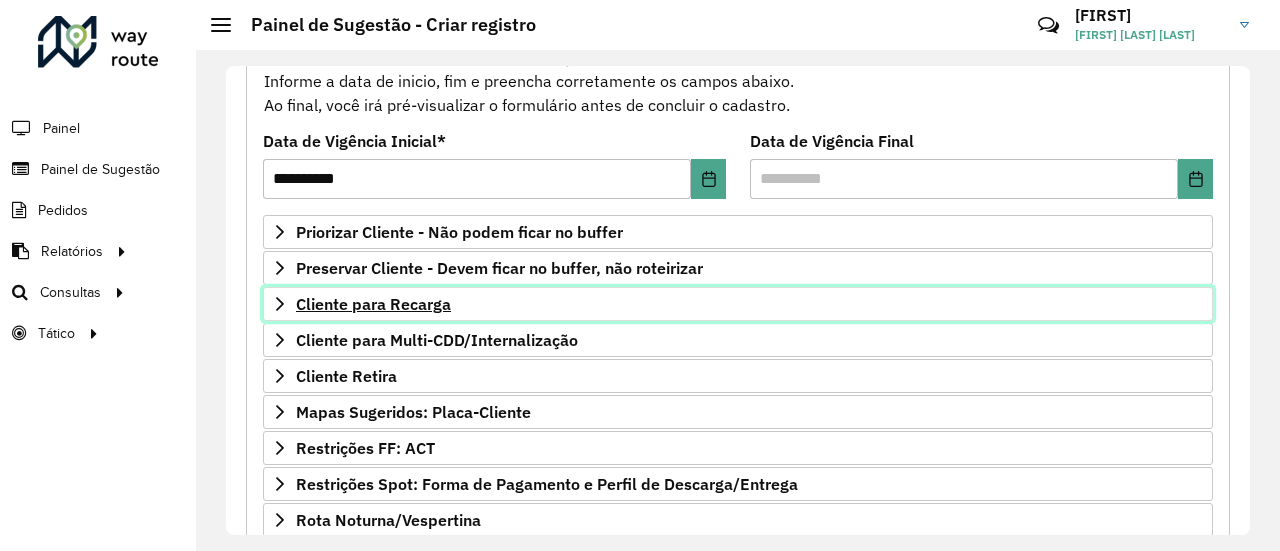 click on "Cliente para Recarga" at bounding box center (738, 304) 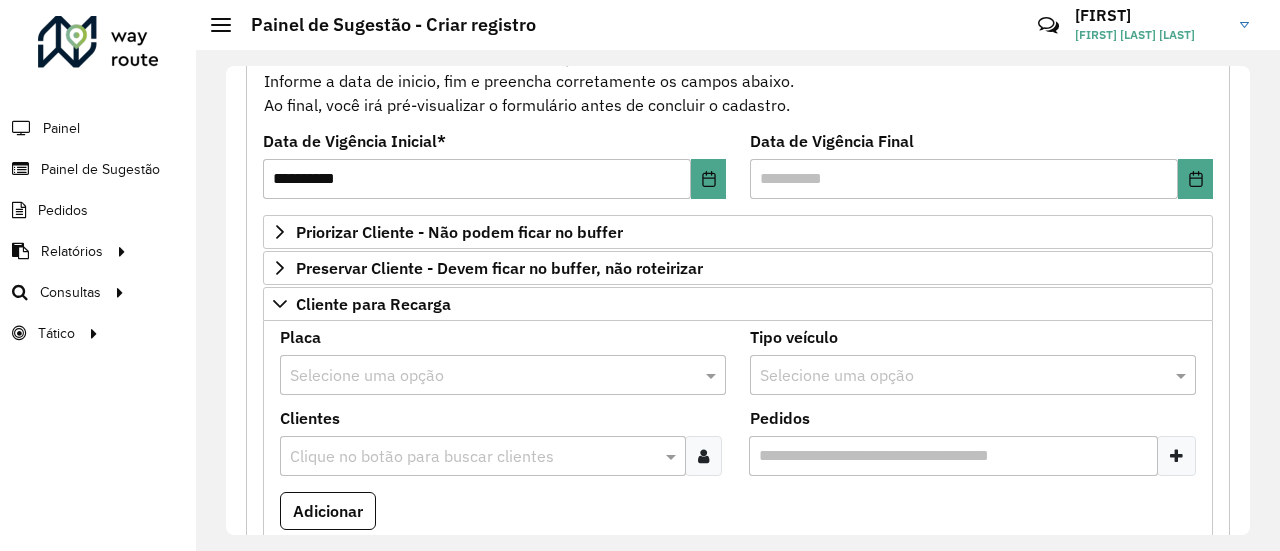 click at bounding box center (483, 376) 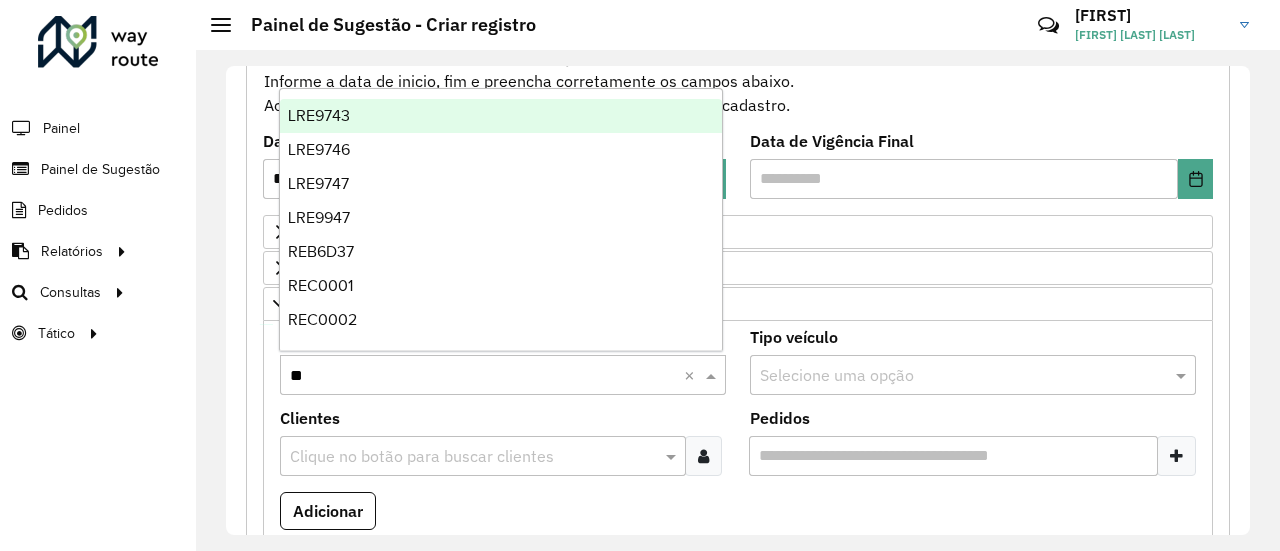 type on "***" 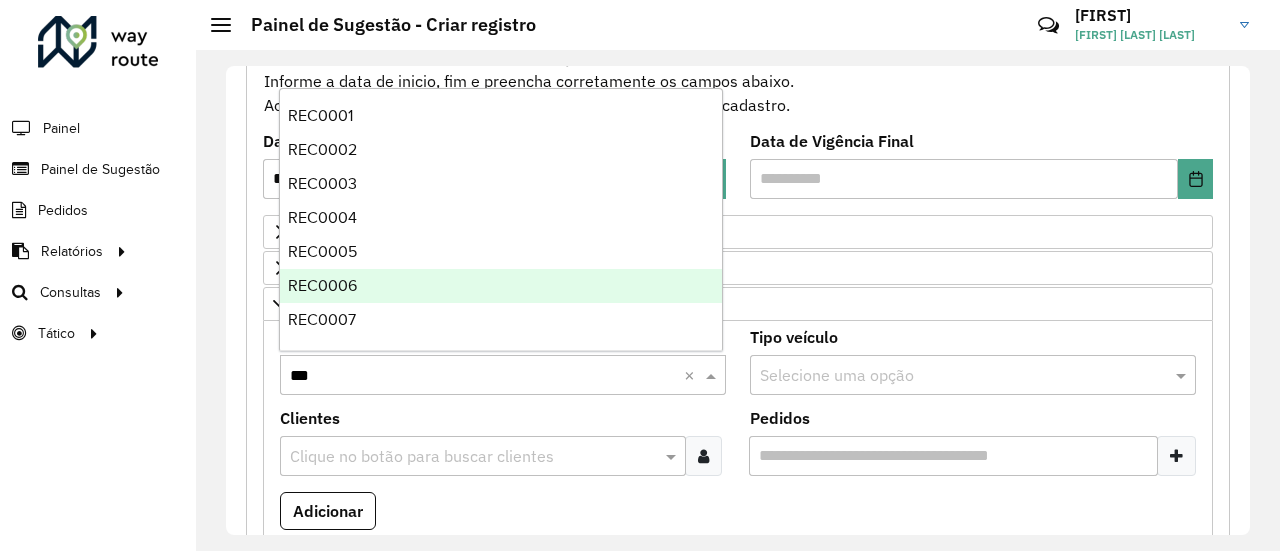 click on "REC0006" at bounding box center [322, 285] 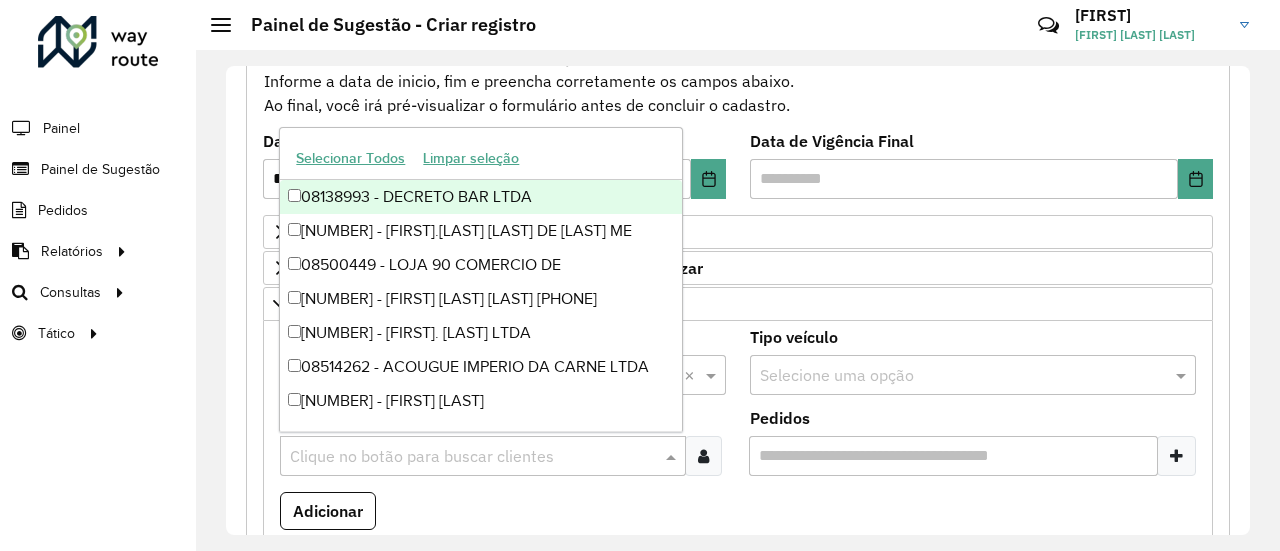 click at bounding box center (473, 457) 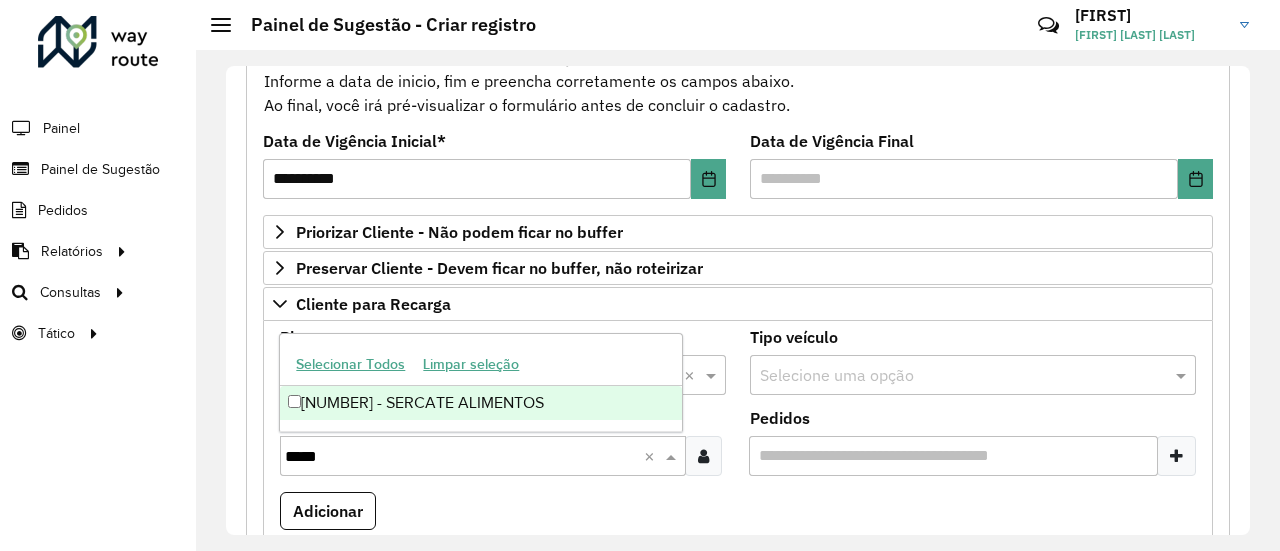 type 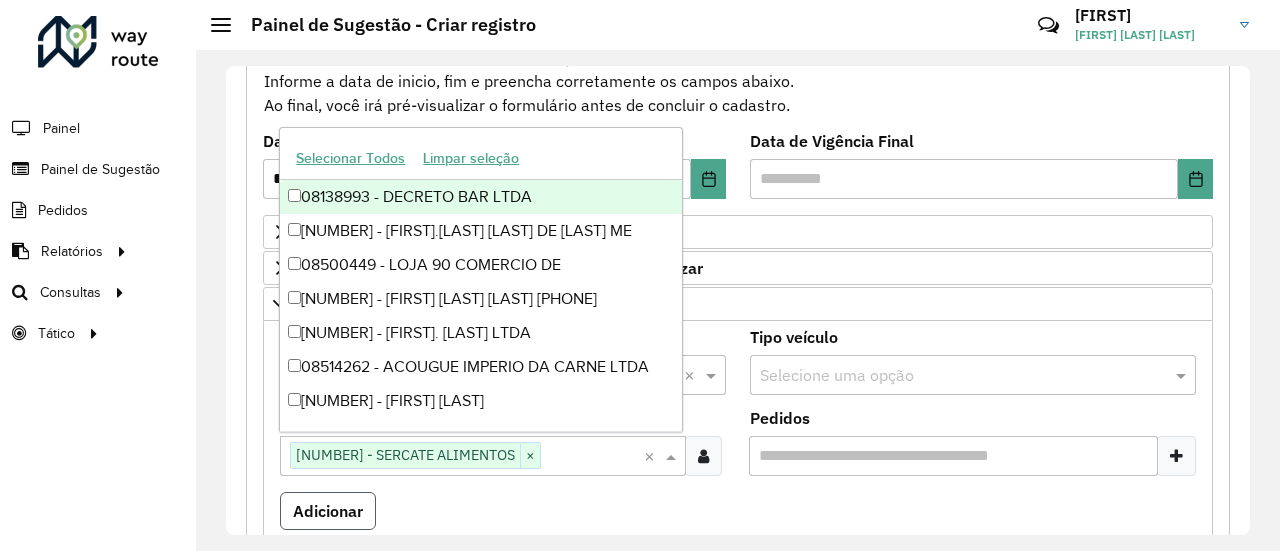 click on "Adicionar" at bounding box center [328, 511] 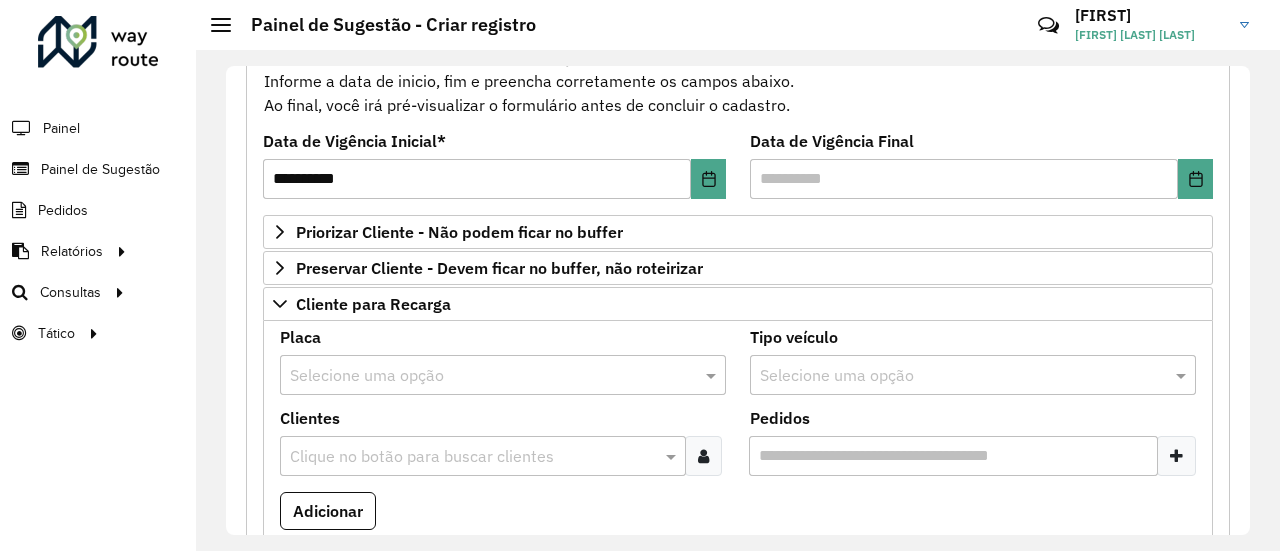 click on "Clique no botão para buscar clientes" at bounding box center [483, 456] 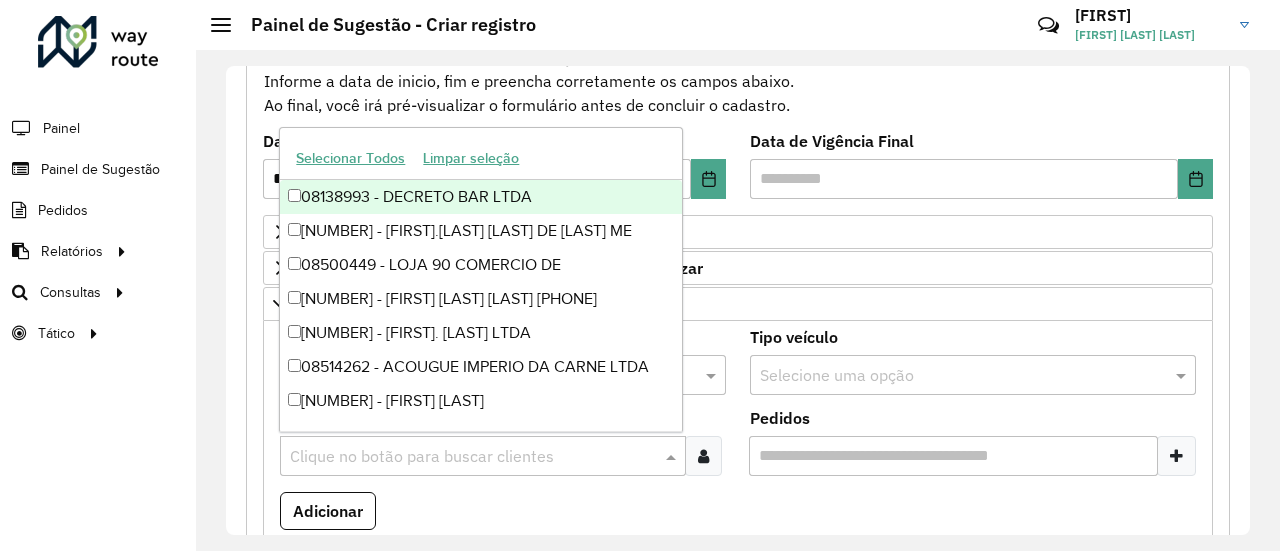 click on "Adicionar" at bounding box center [738, 519] 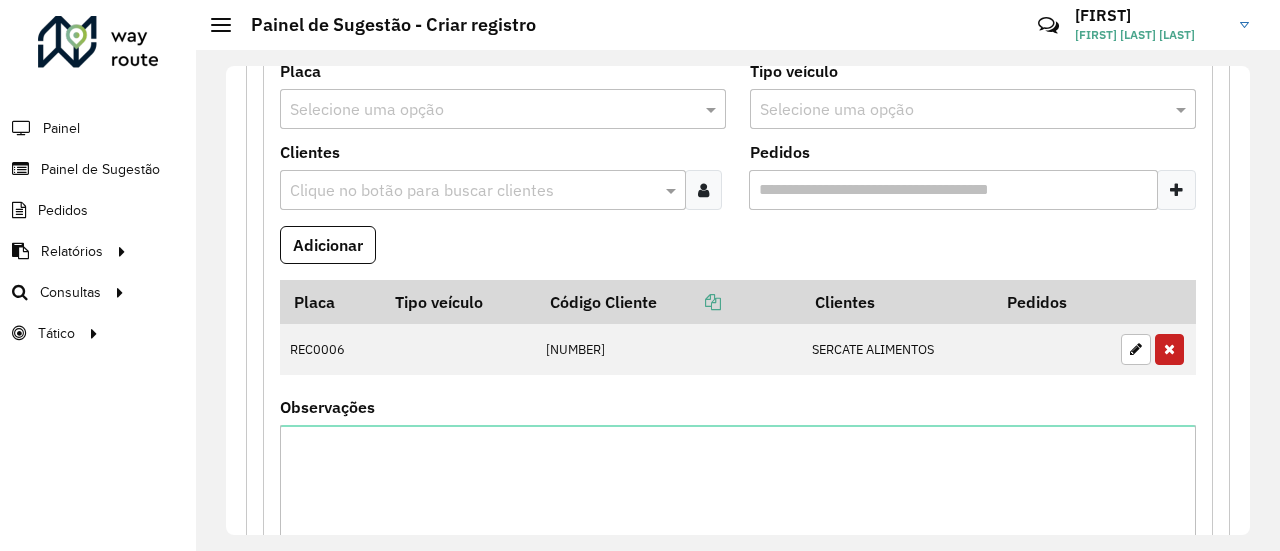 scroll, scrollTop: 501, scrollLeft: 0, axis: vertical 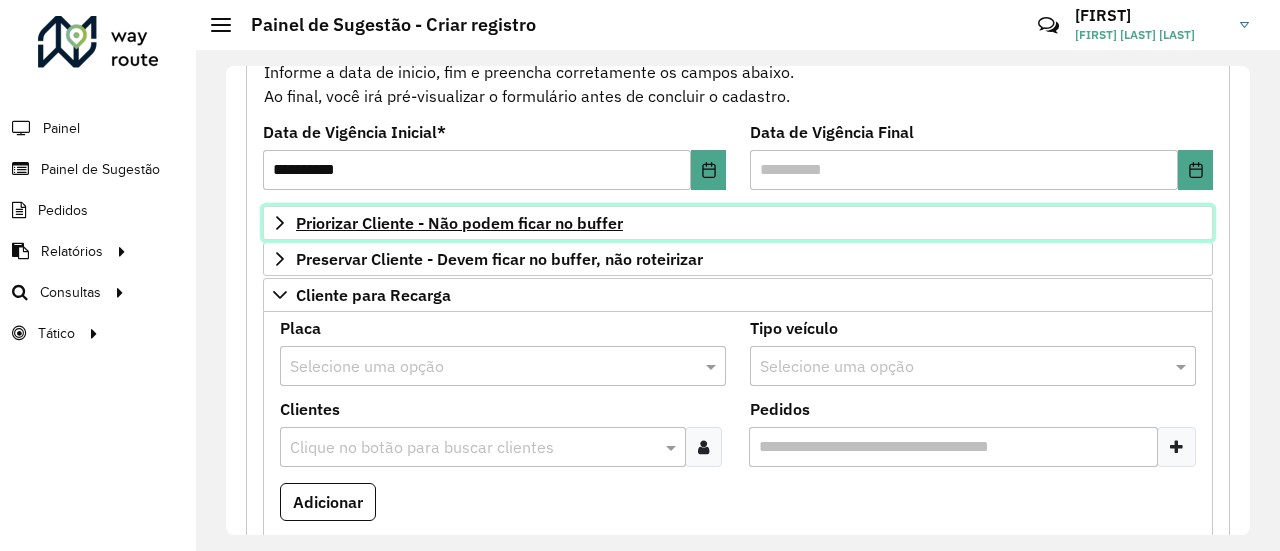 click on "Priorizar Cliente - Não podem ficar no buffer" at bounding box center (738, 223) 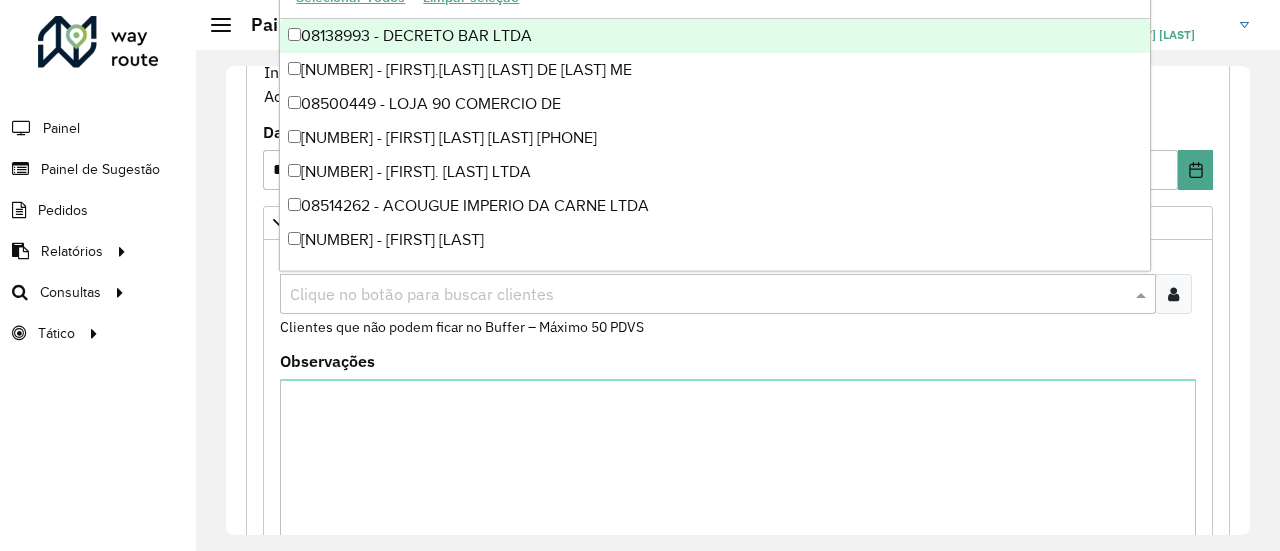 click at bounding box center (708, 295) 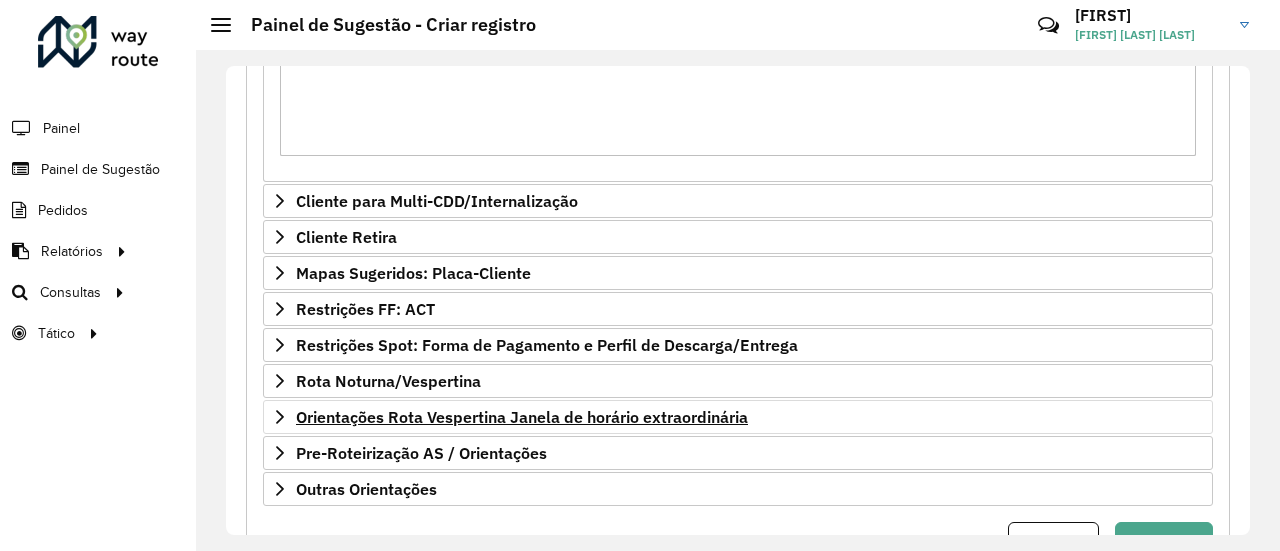 scroll, scrollTop: 1262, scrollLeft: 0, axis: vertical 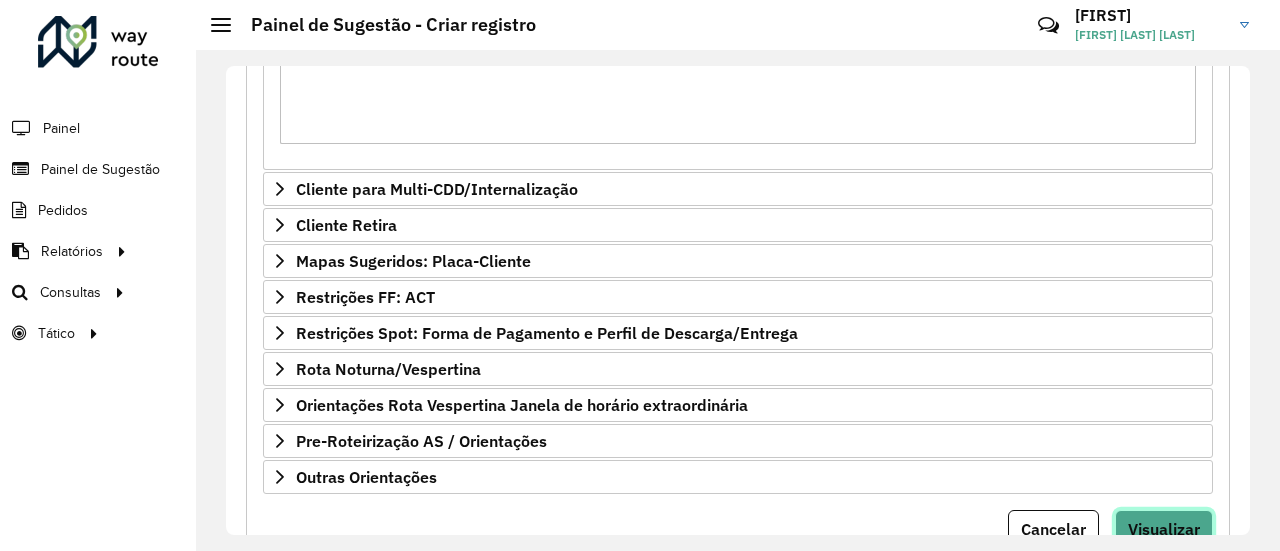 click on "Visualizar" at bounding box center (1164, 529) 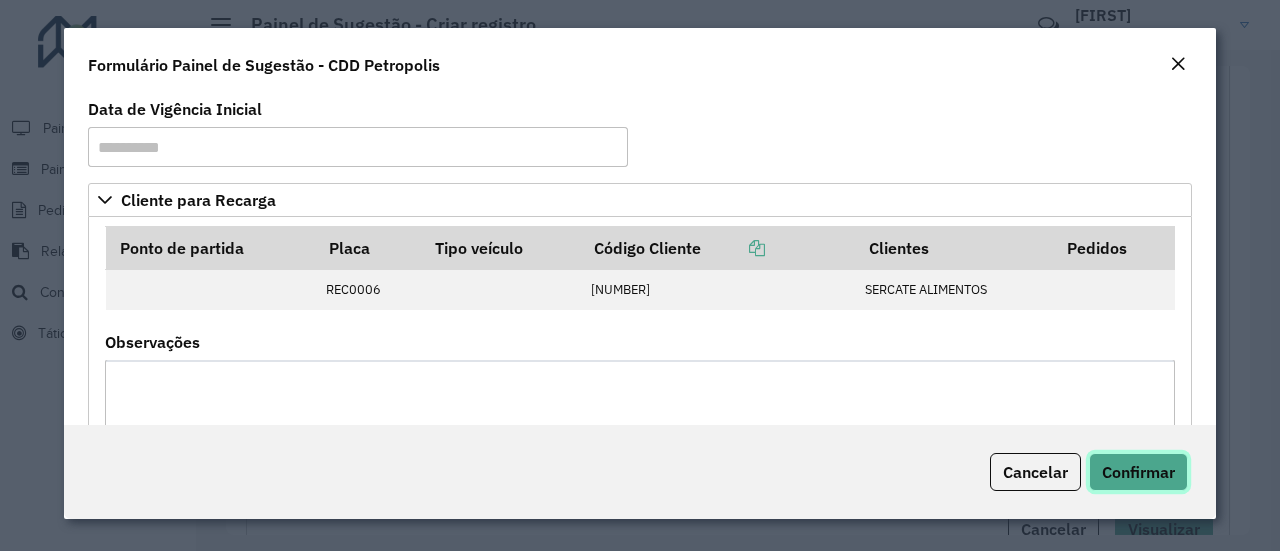 click on "Confirmar" 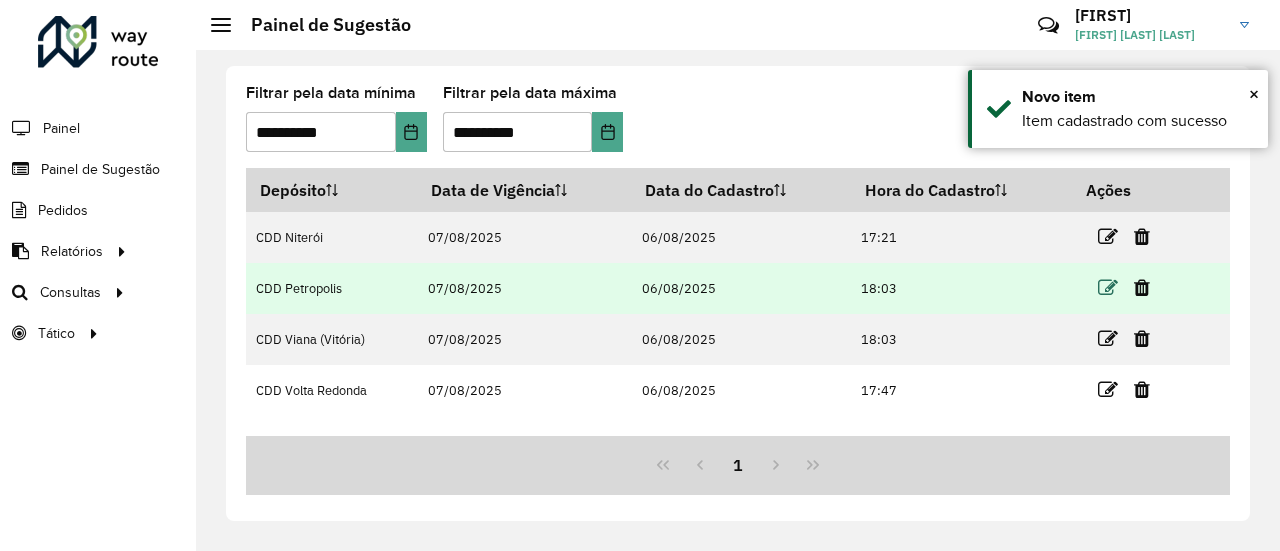 click at bounding box center (1108, 288) 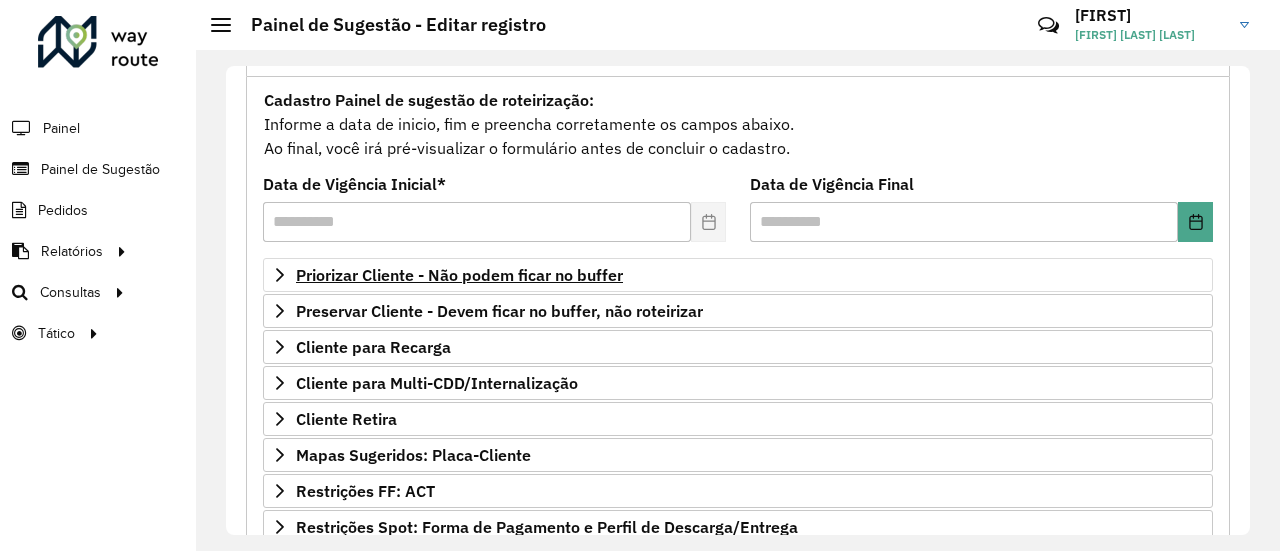 scroll, scrollTop: 172, scrollLeft: 0, axis: vertical 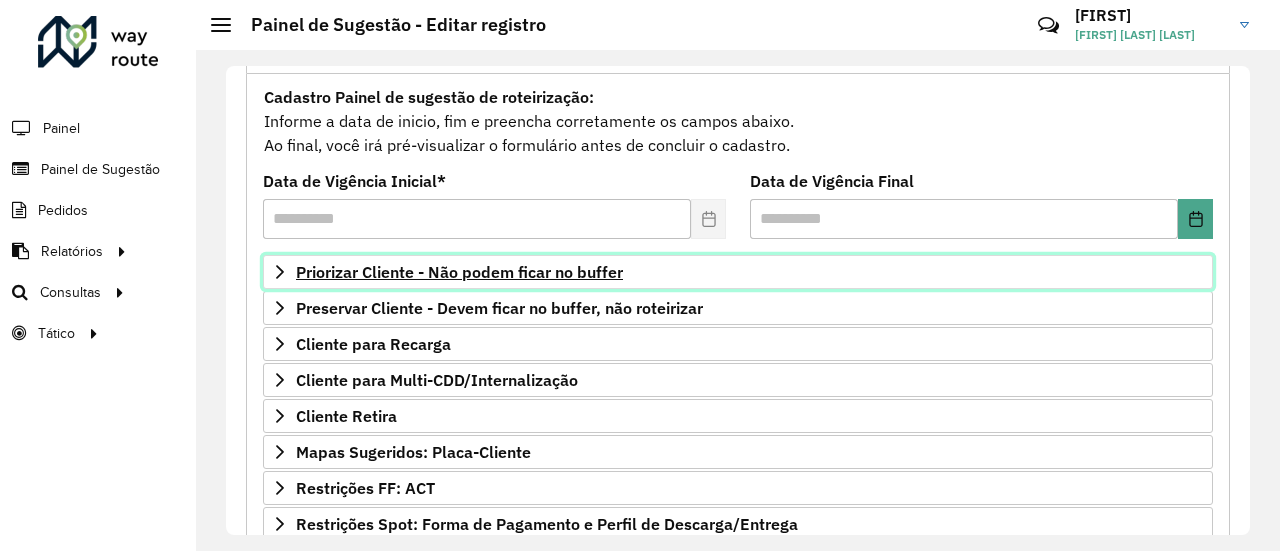 click on "Priorizar Cliente - Não podem ficar no buffer" at bounding box center (738, 272) 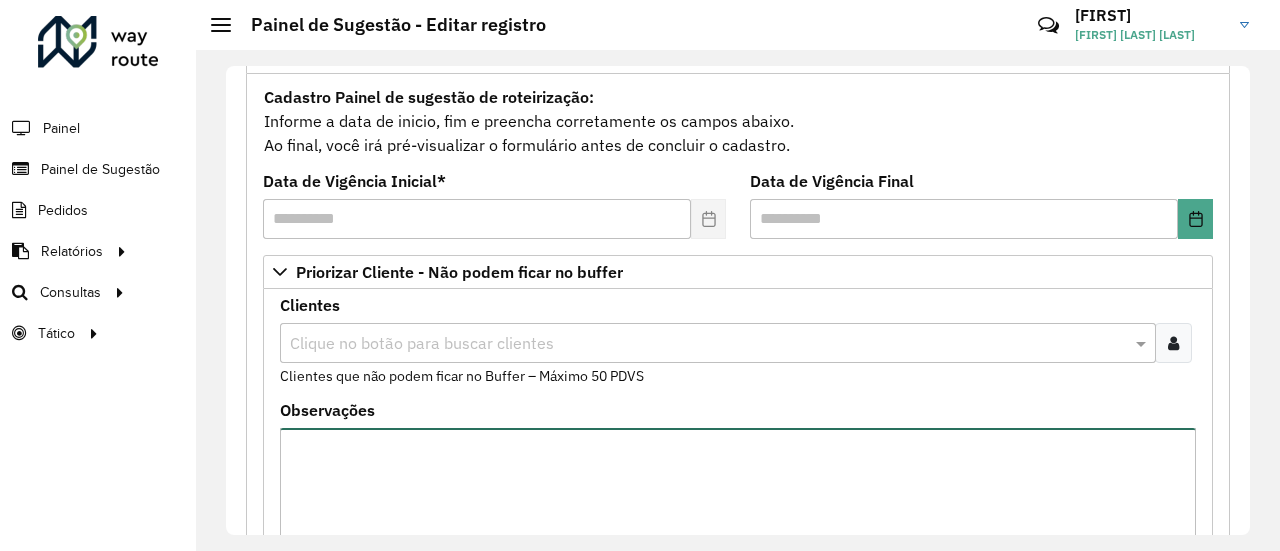 click on "Observações" at bounding box center [738, 512] 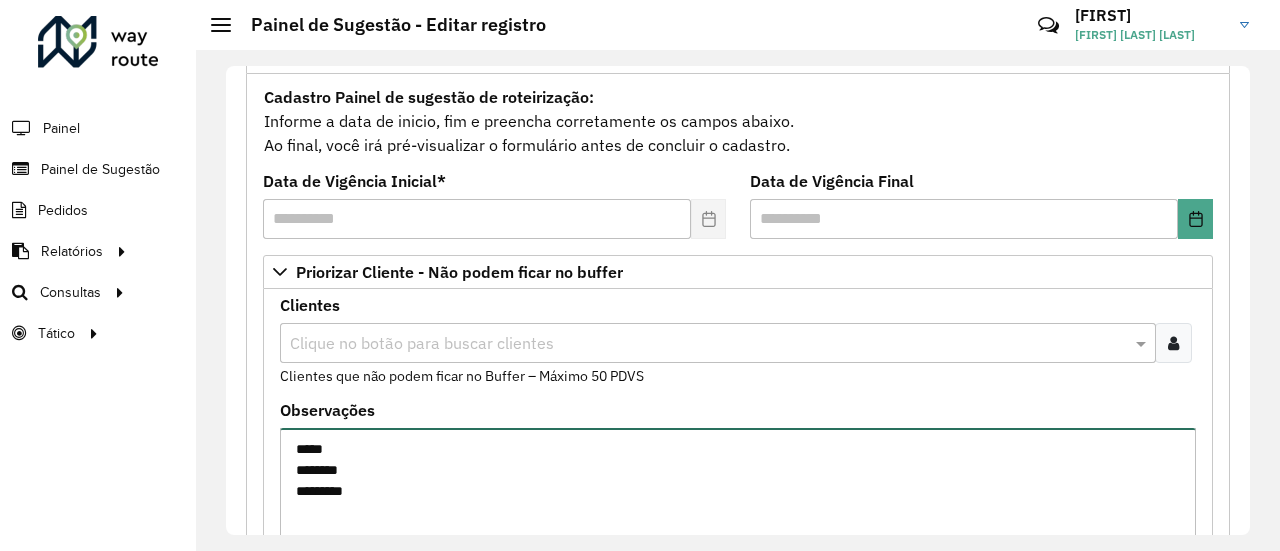 click on "*****
********
*********" at bounding box center [738, 512] 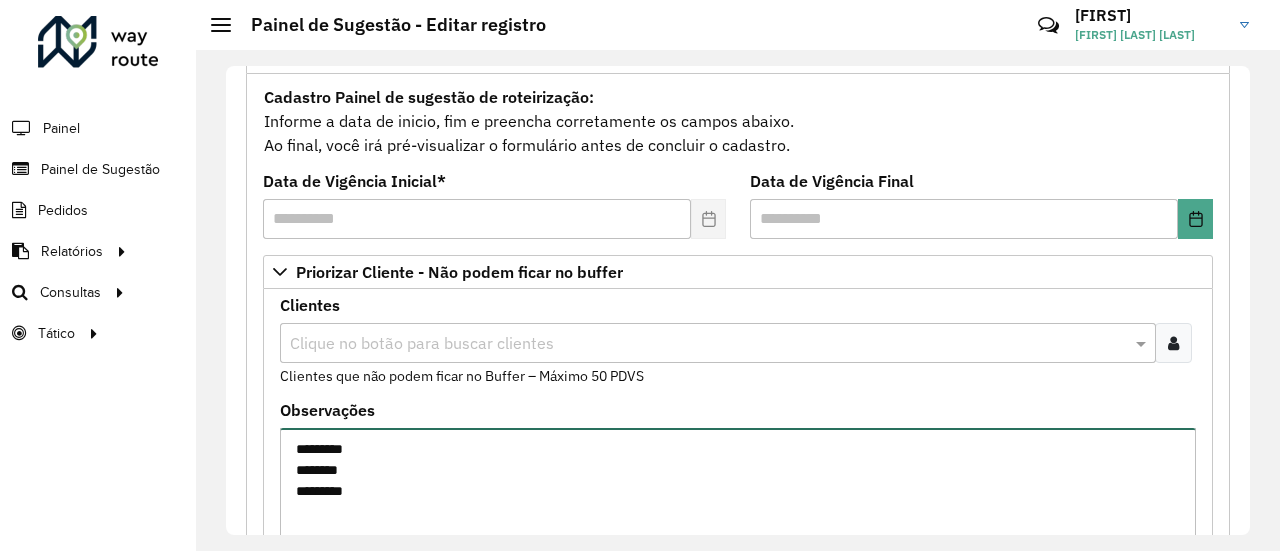 click on "*********
********
*********" at bounding box center [738, 512] 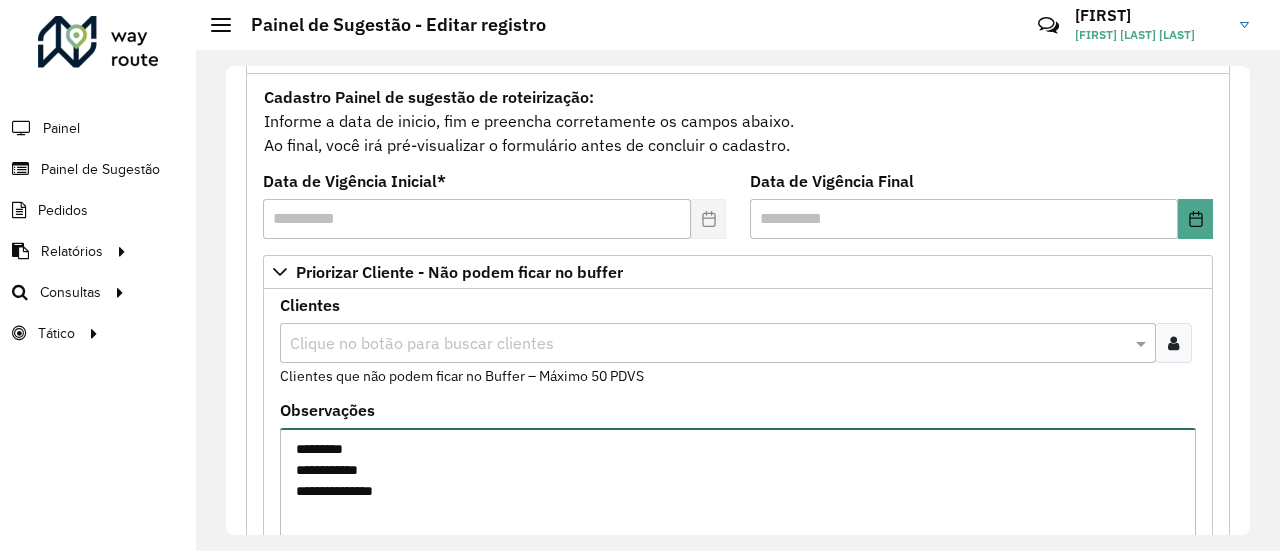 type on "**********" 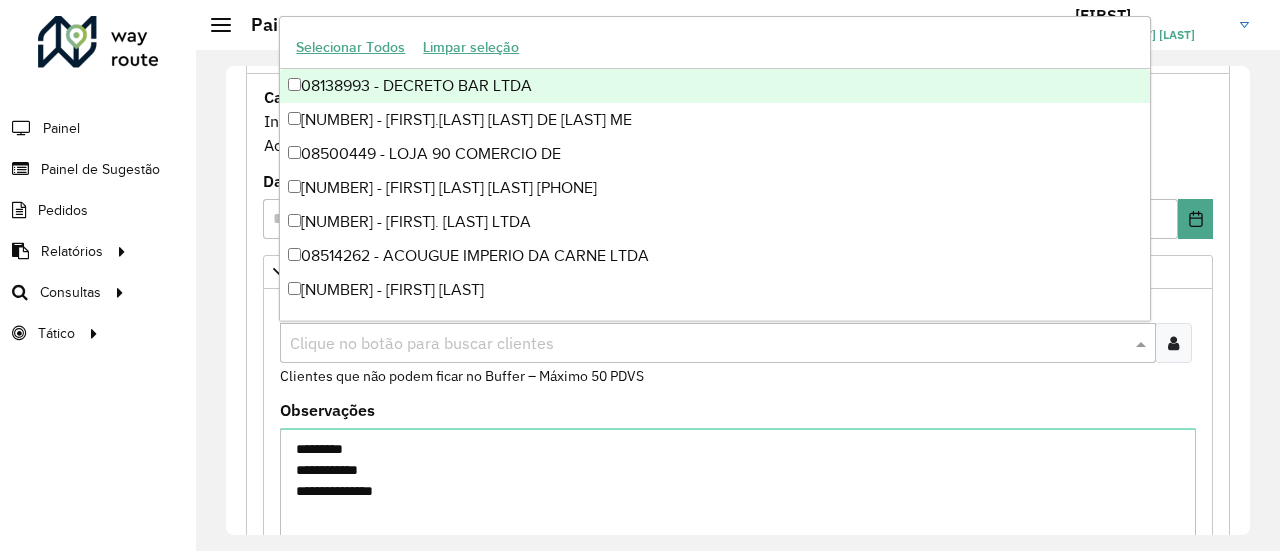 click at bounding box center (708, 344) 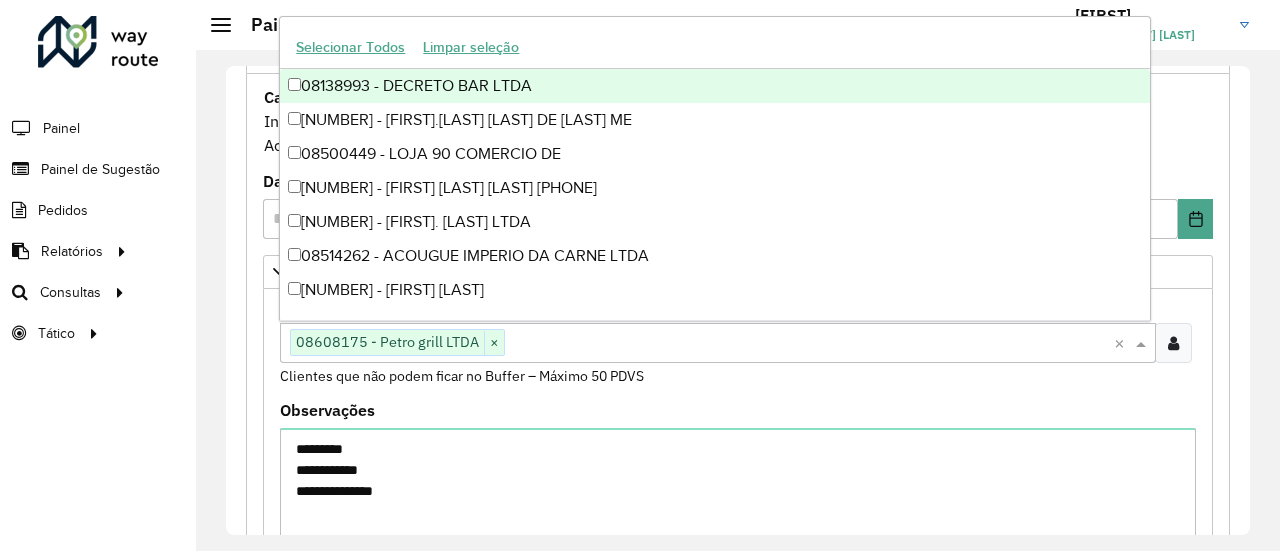 paste on "****" 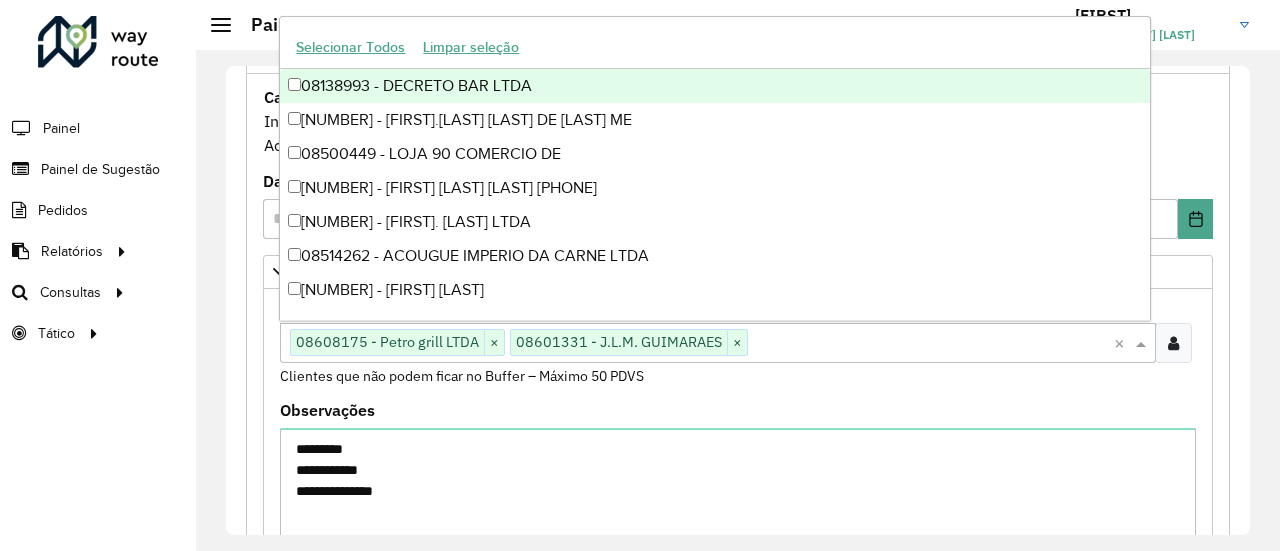 paste on "*****" 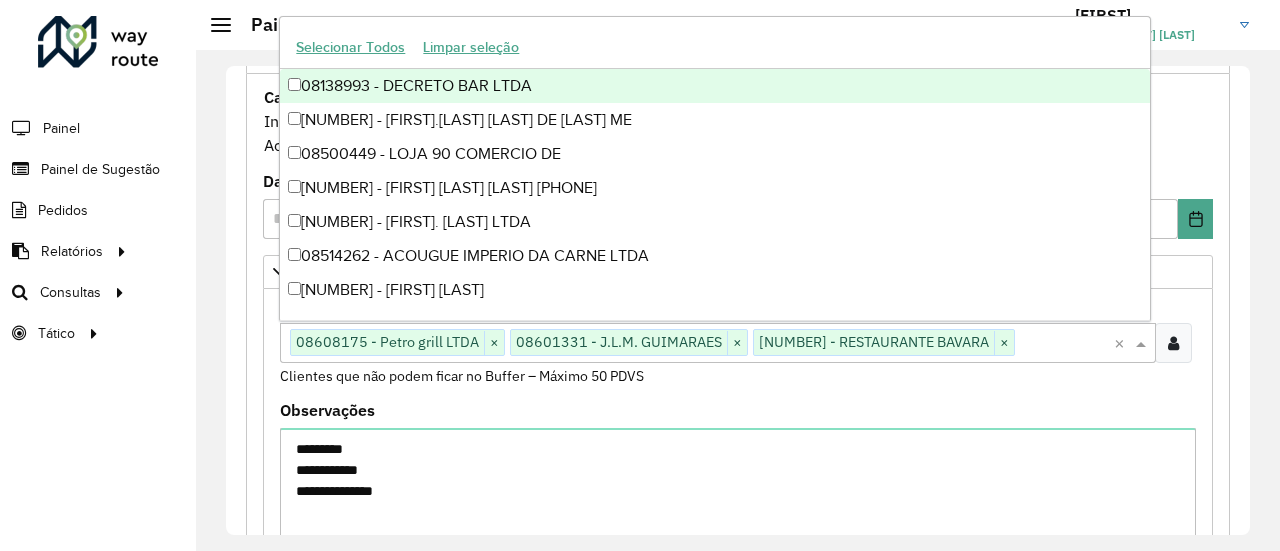 paste on "*****" 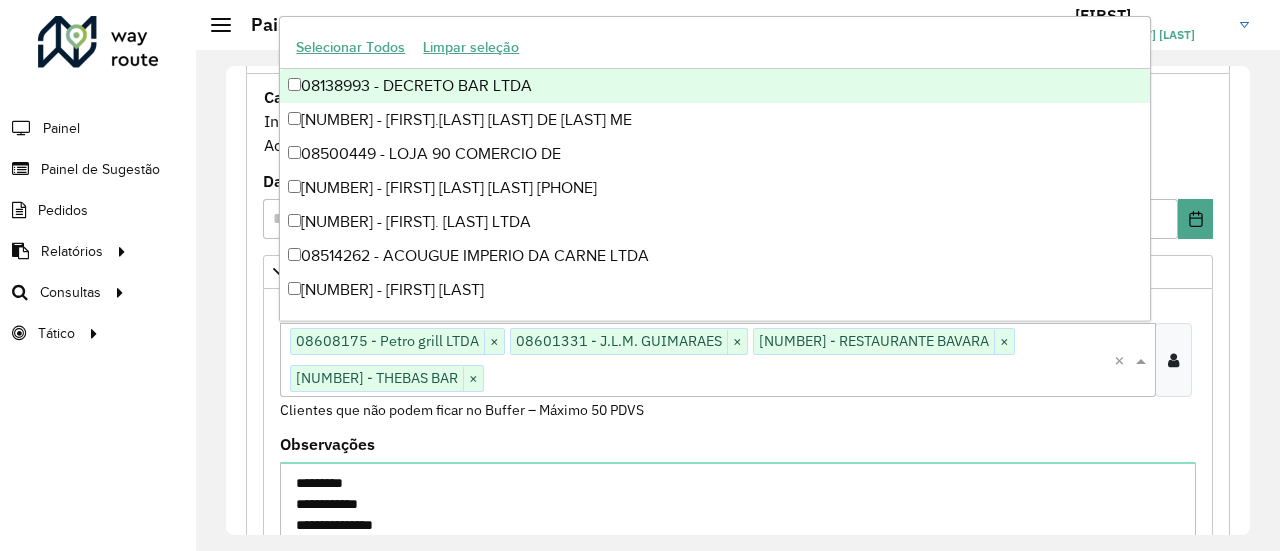 paste on "****" 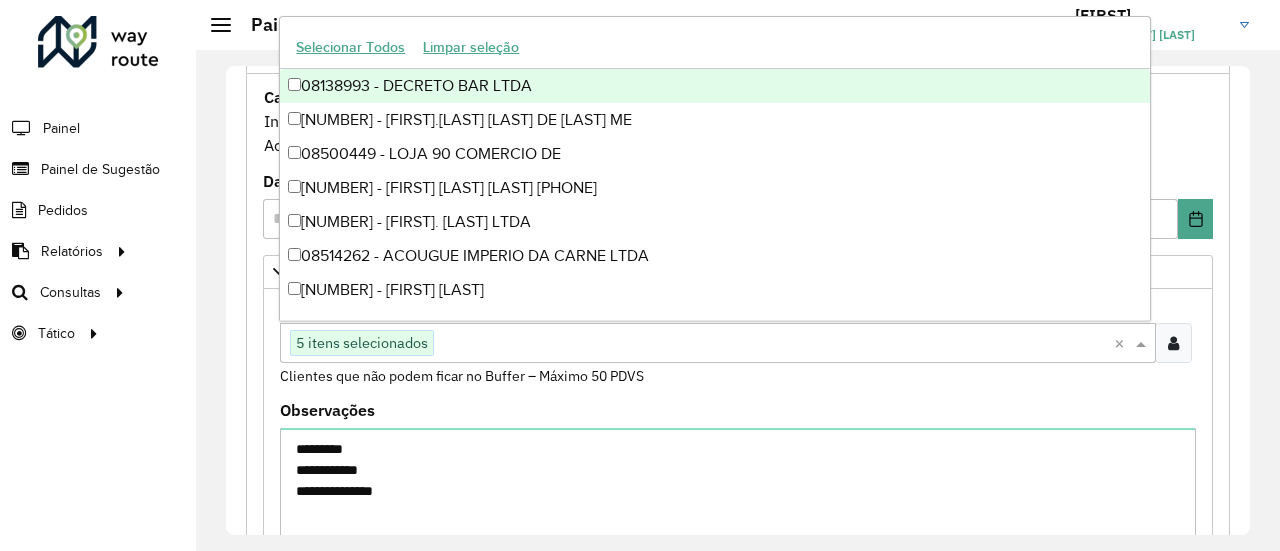 paste on "****" 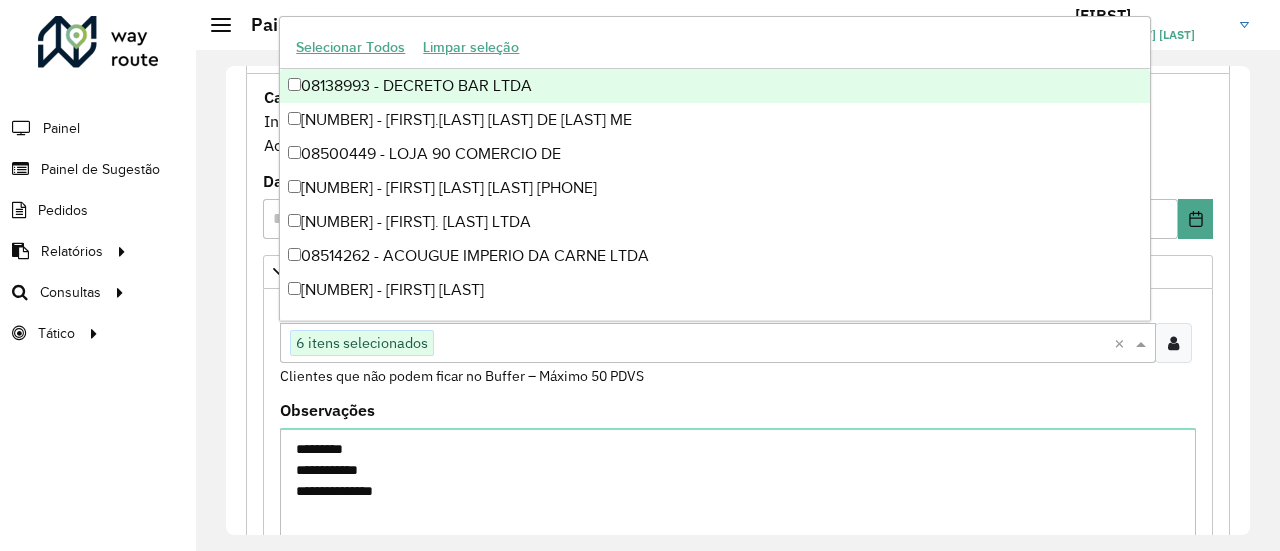 paste on "****" 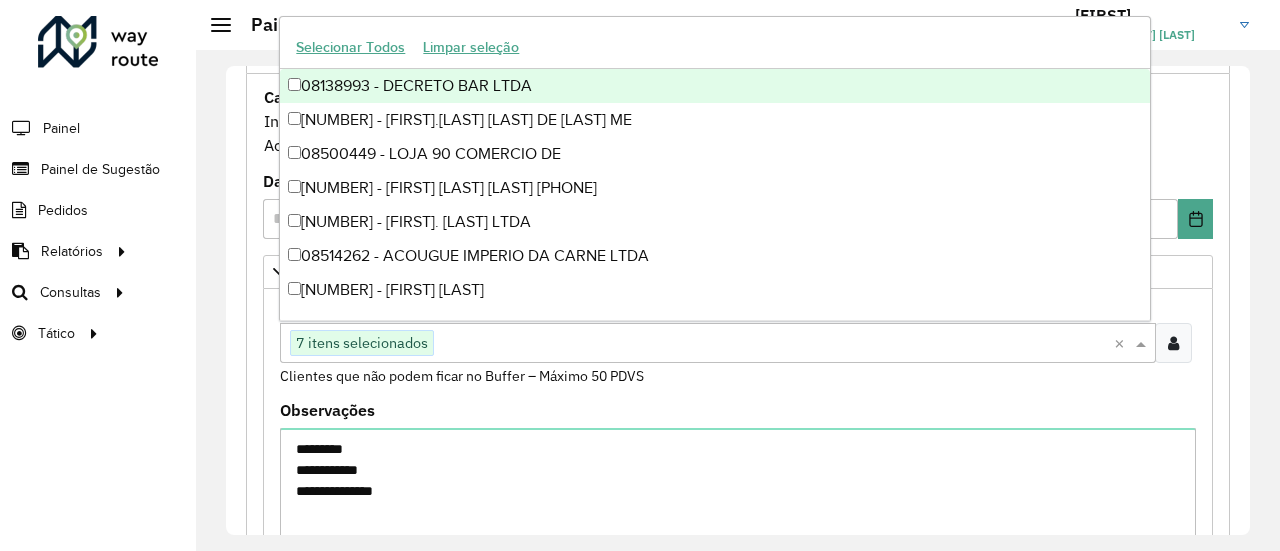 paste on "*****" 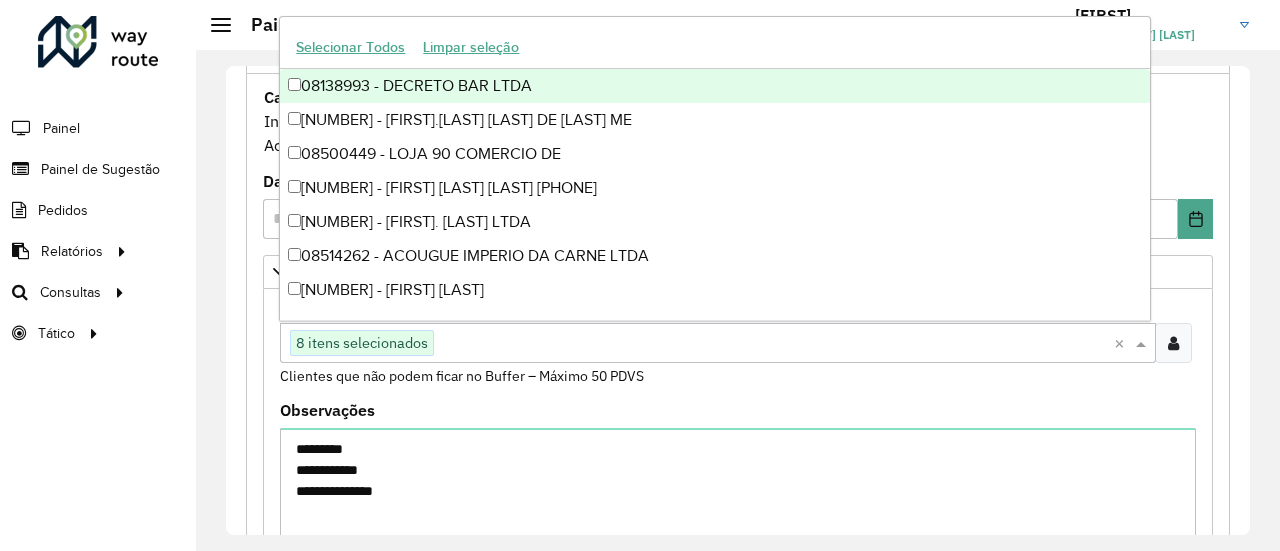 paste on "***" 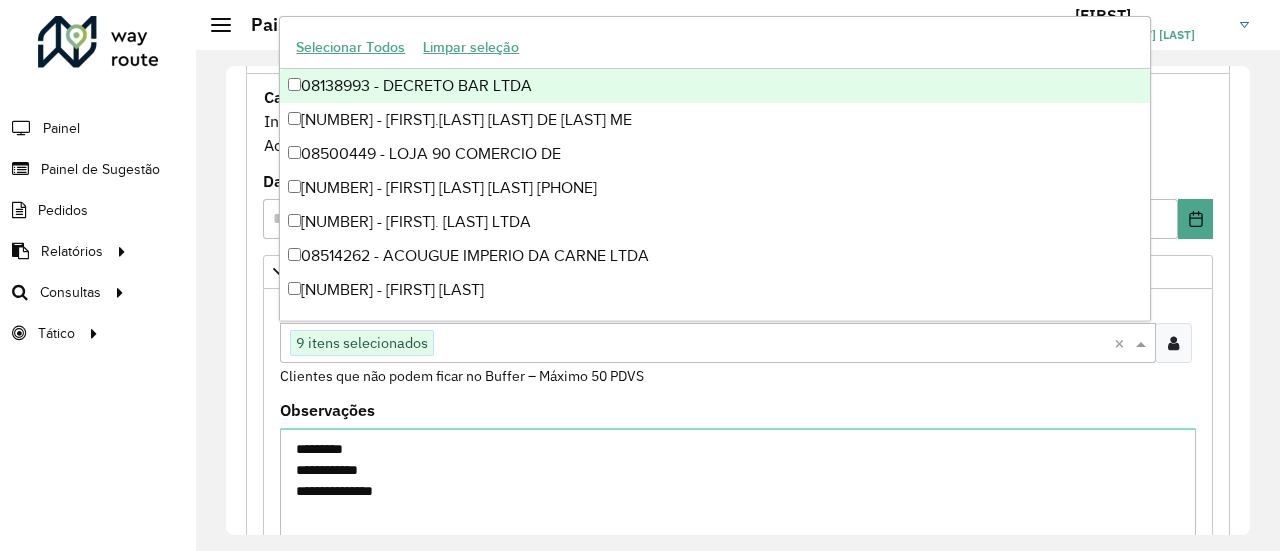 paste on "****" 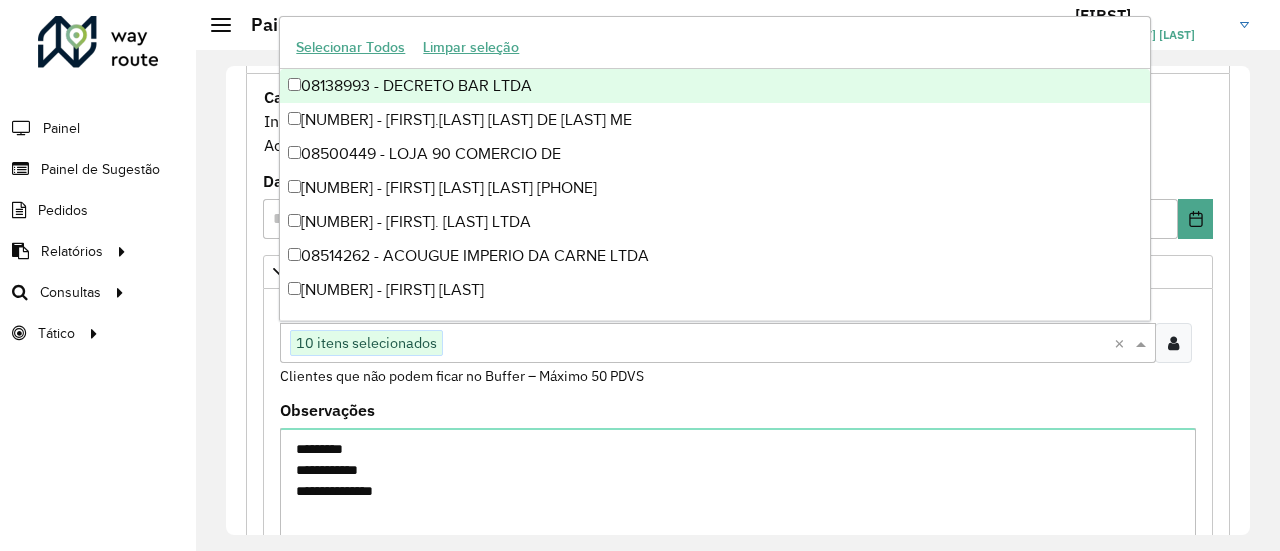 paste on "****" 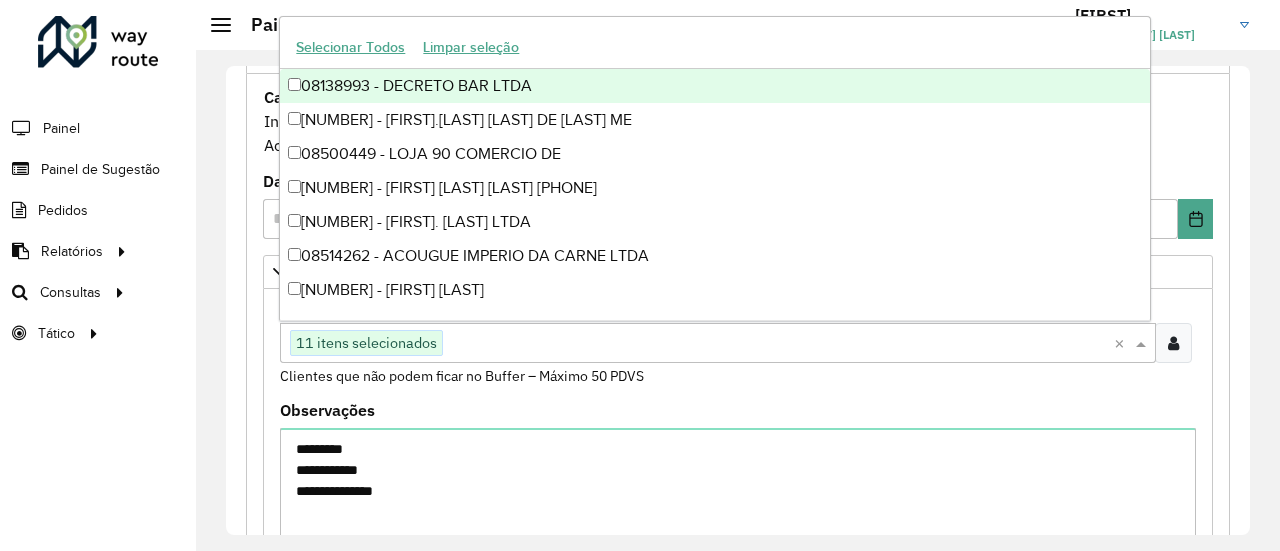 paste on "****" 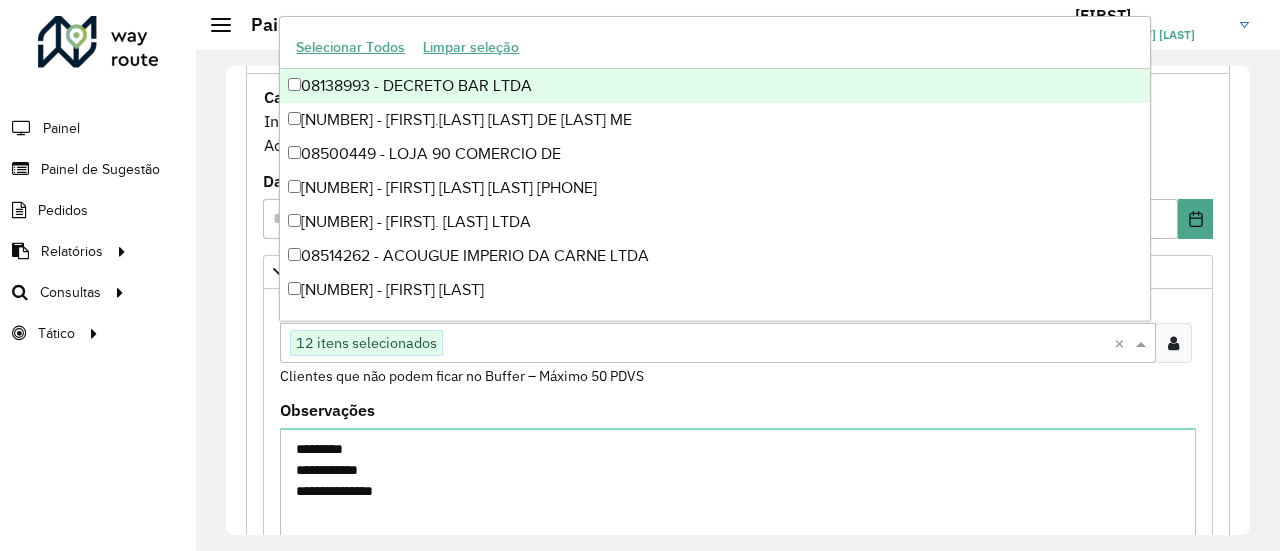 paste on "***" 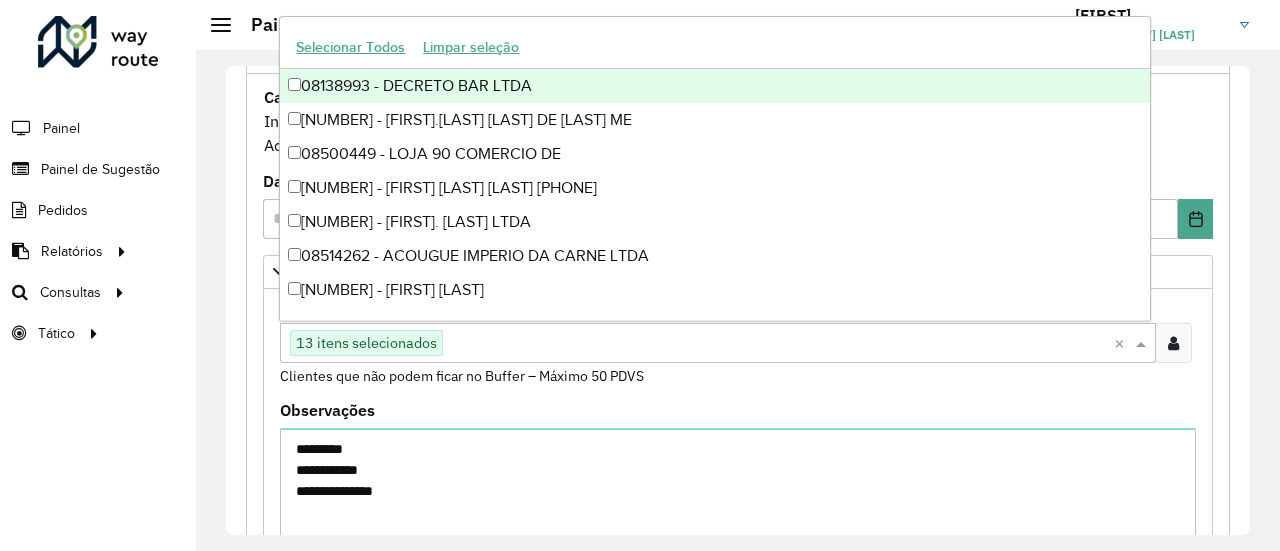 paste on "***" 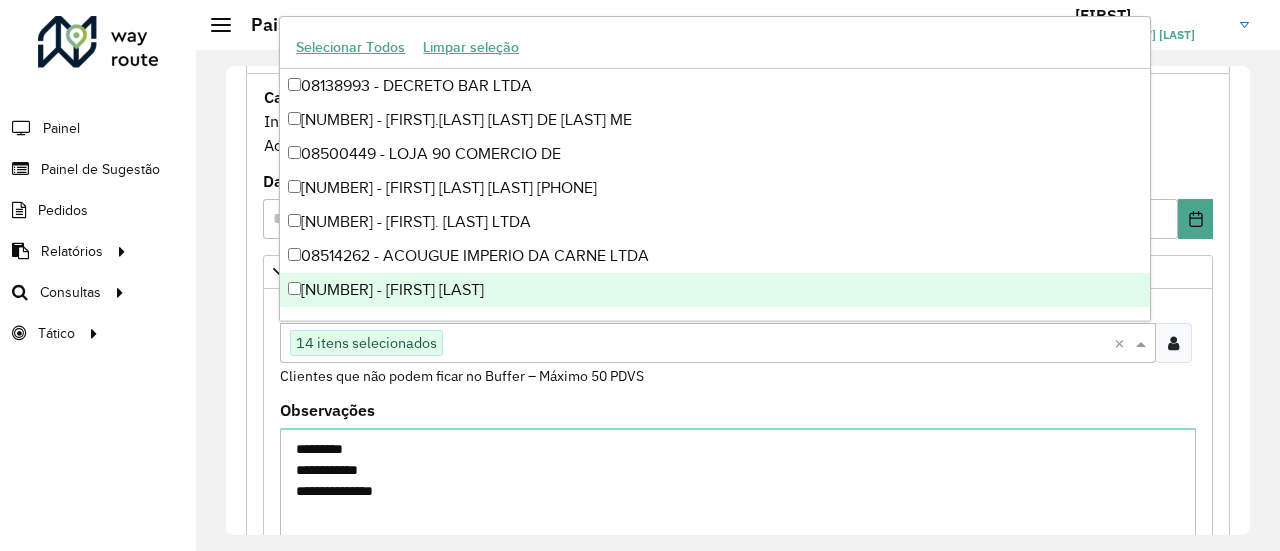 paste on "****" 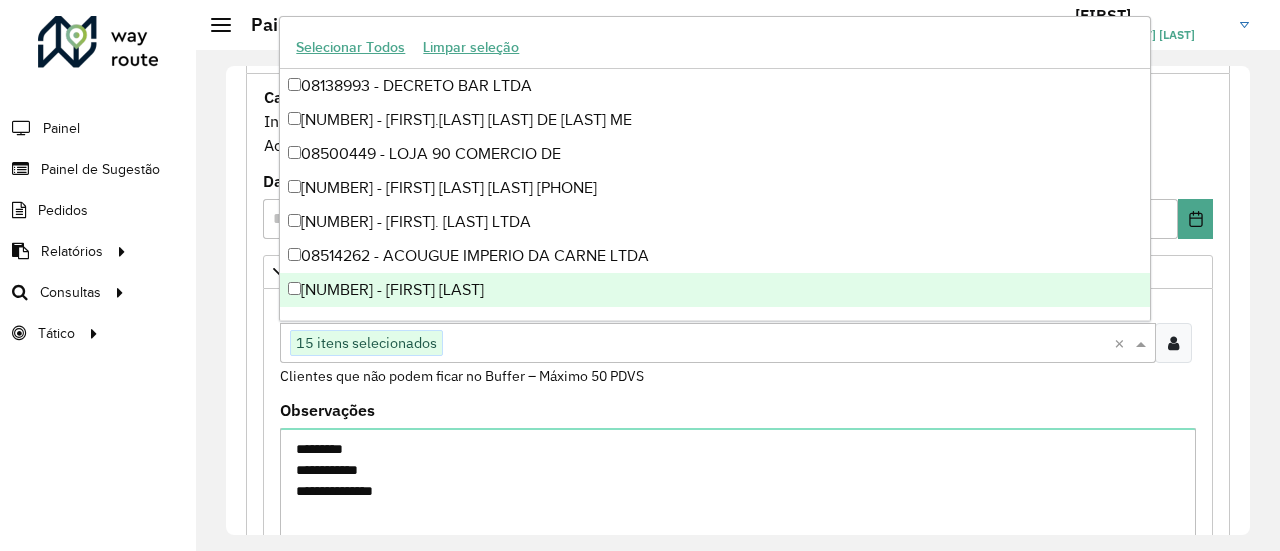 paste on "****" 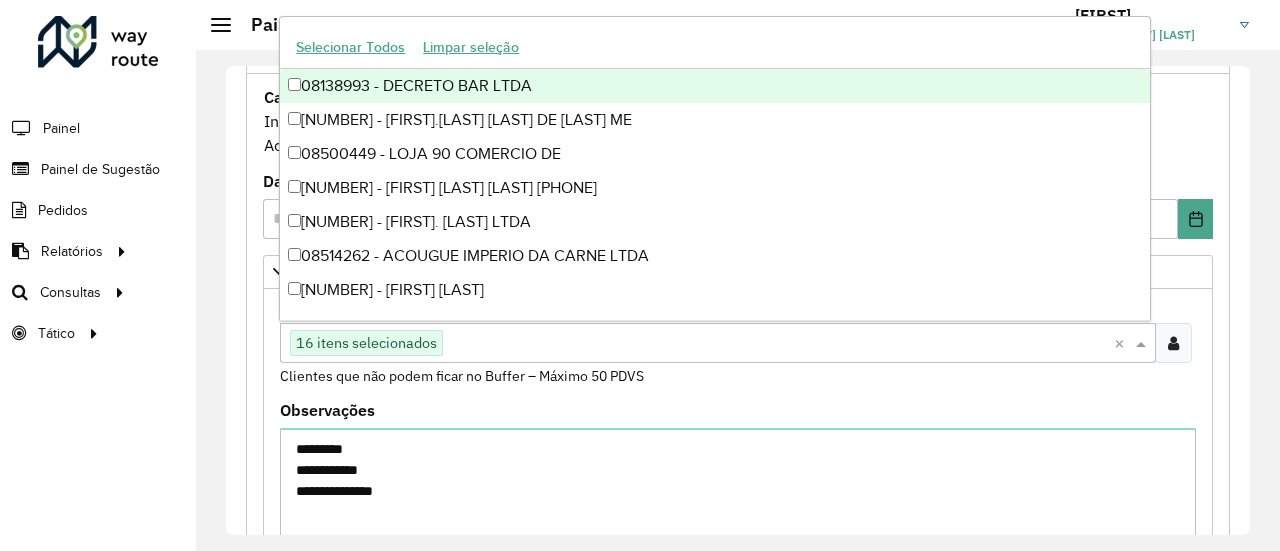 paste on "**" 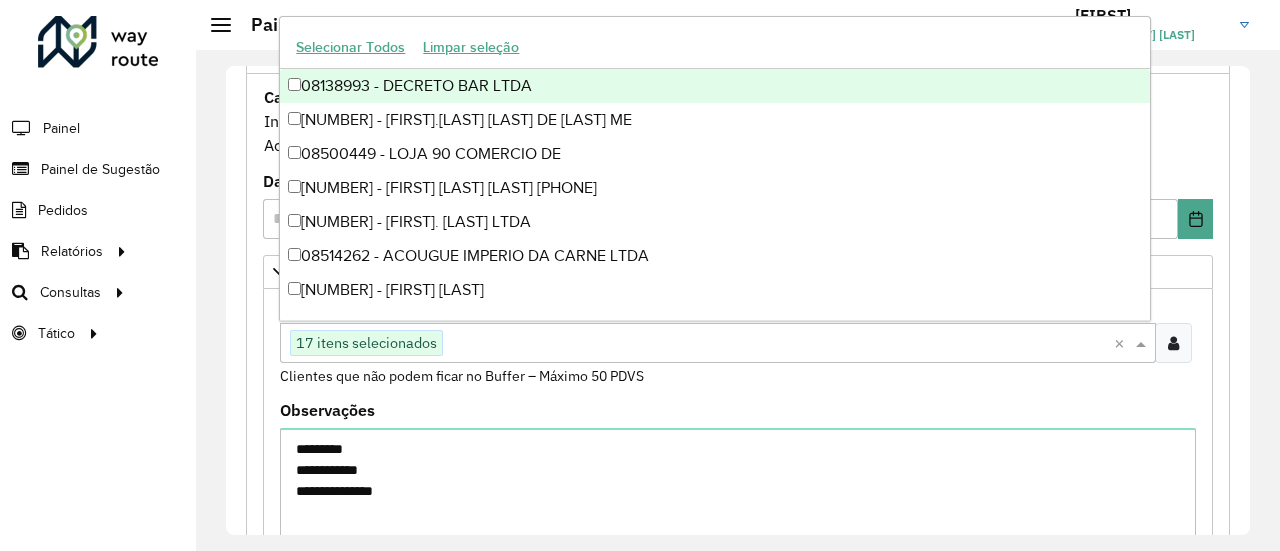 paste on "**" 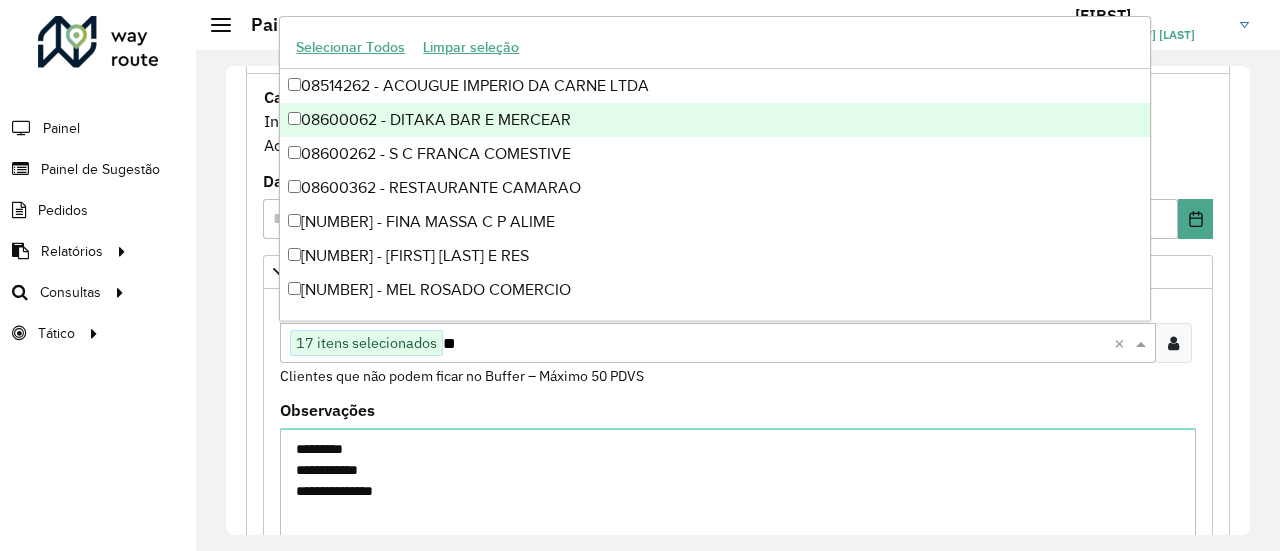 click on "08600062 - DITAKA BAR E MERCEAR" at bounding box center [714, 120] 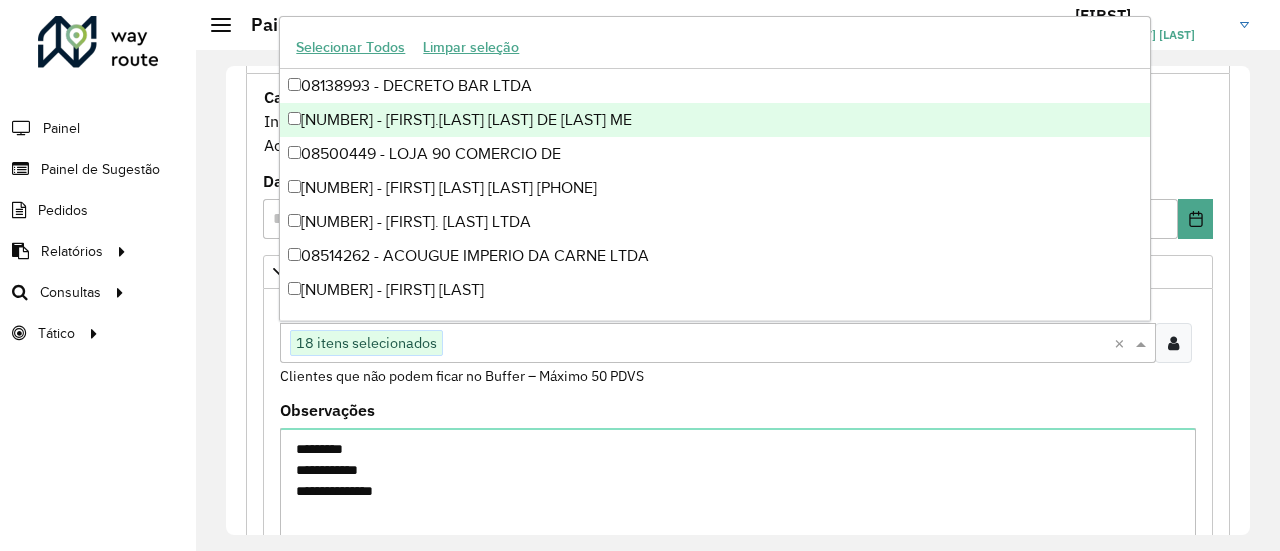 paste on "****" 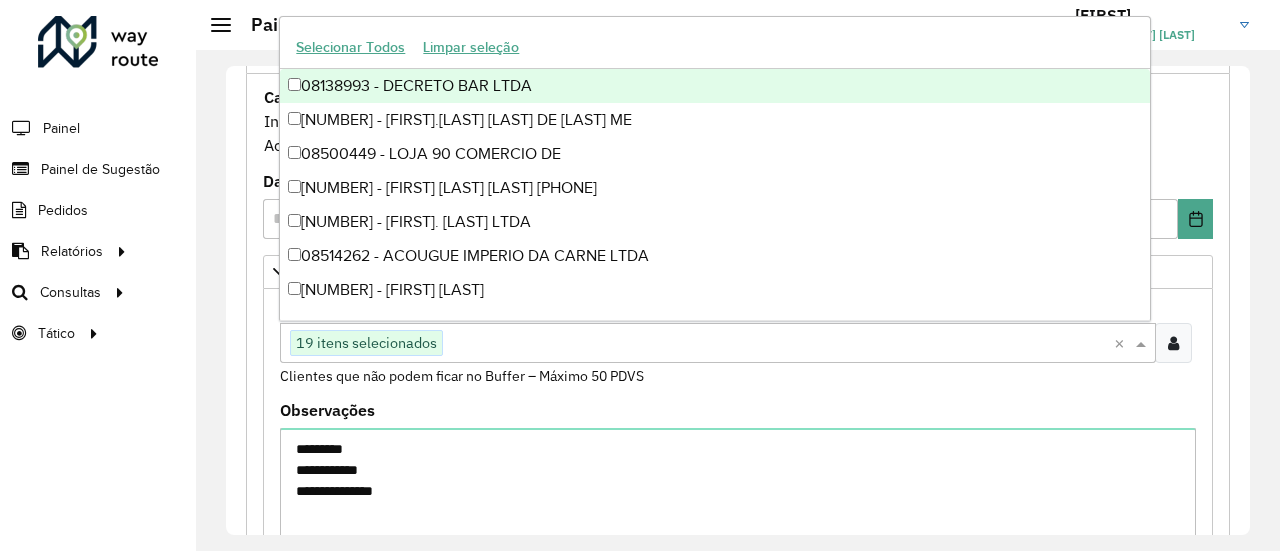 paste on "****" 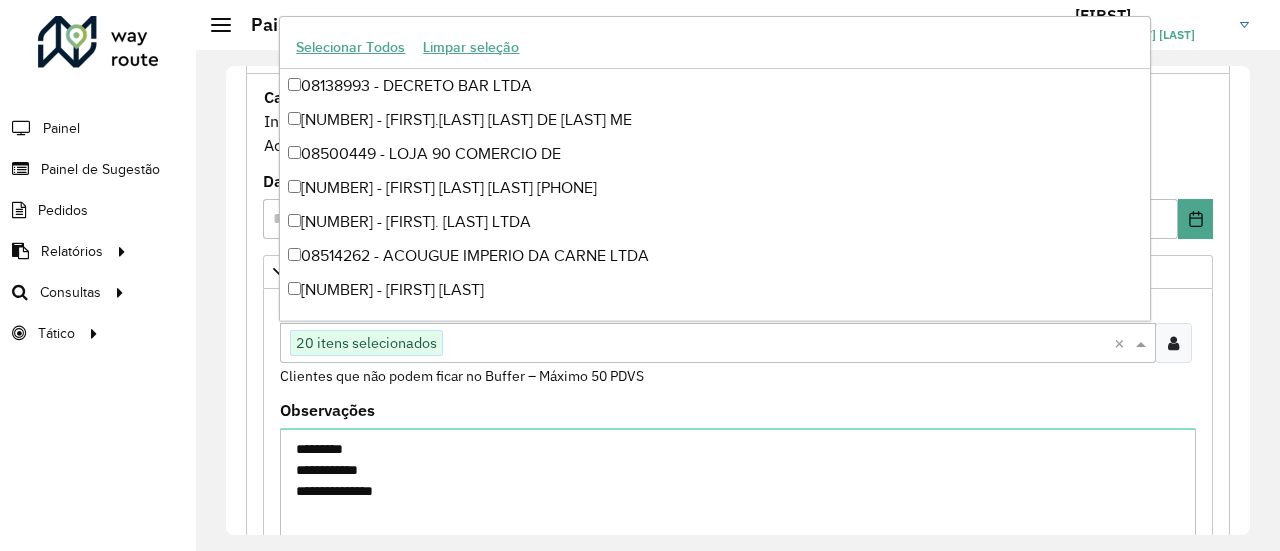 paste on "****" 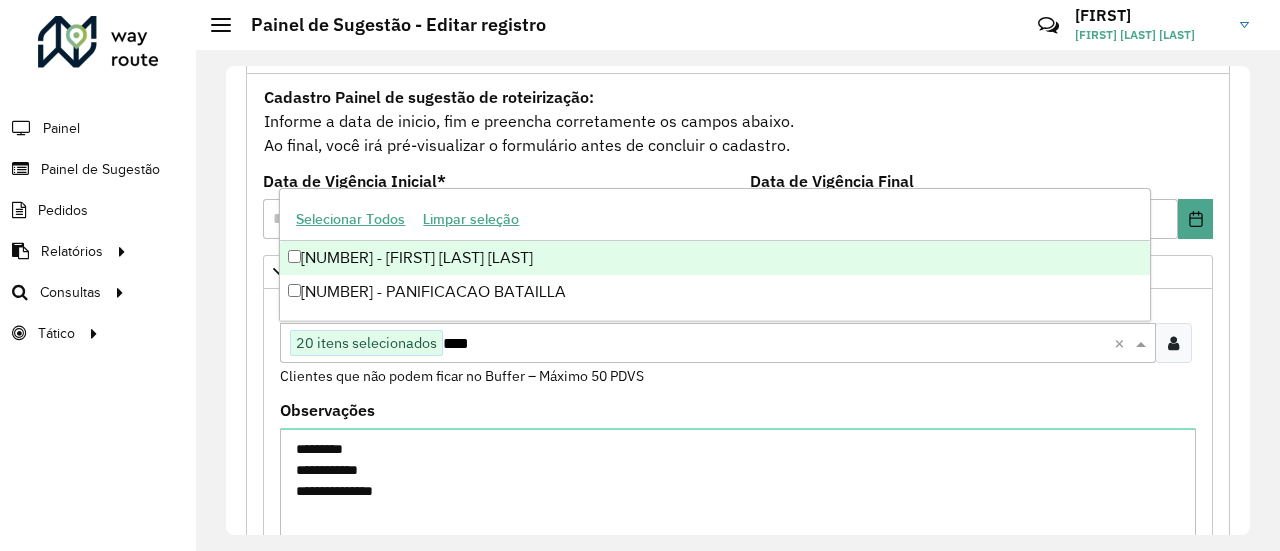 type on "****" 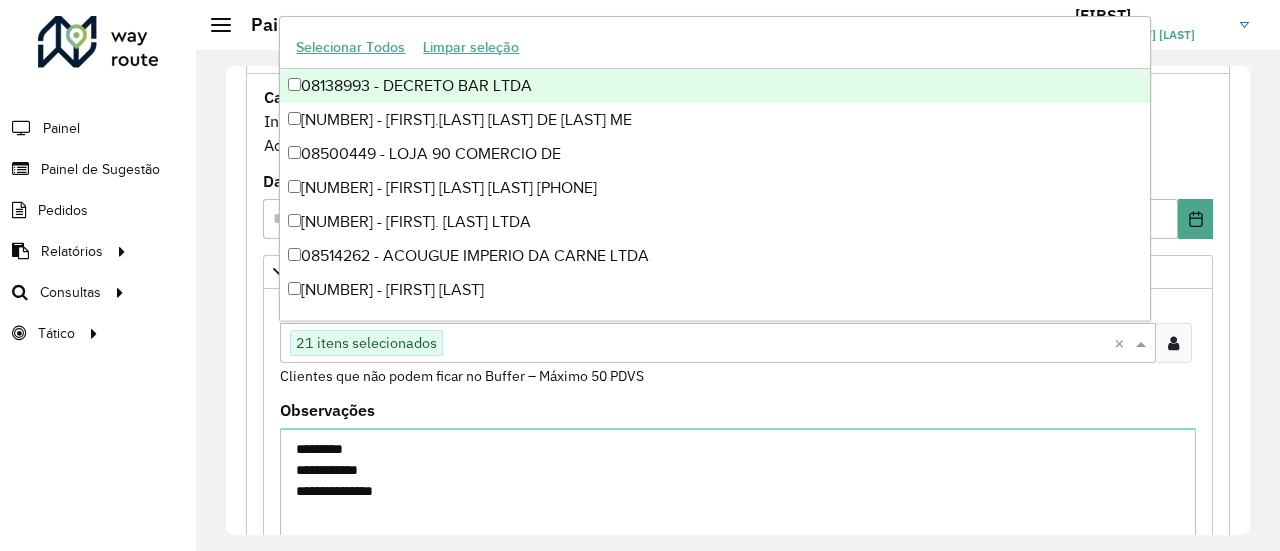 paste on "*****" 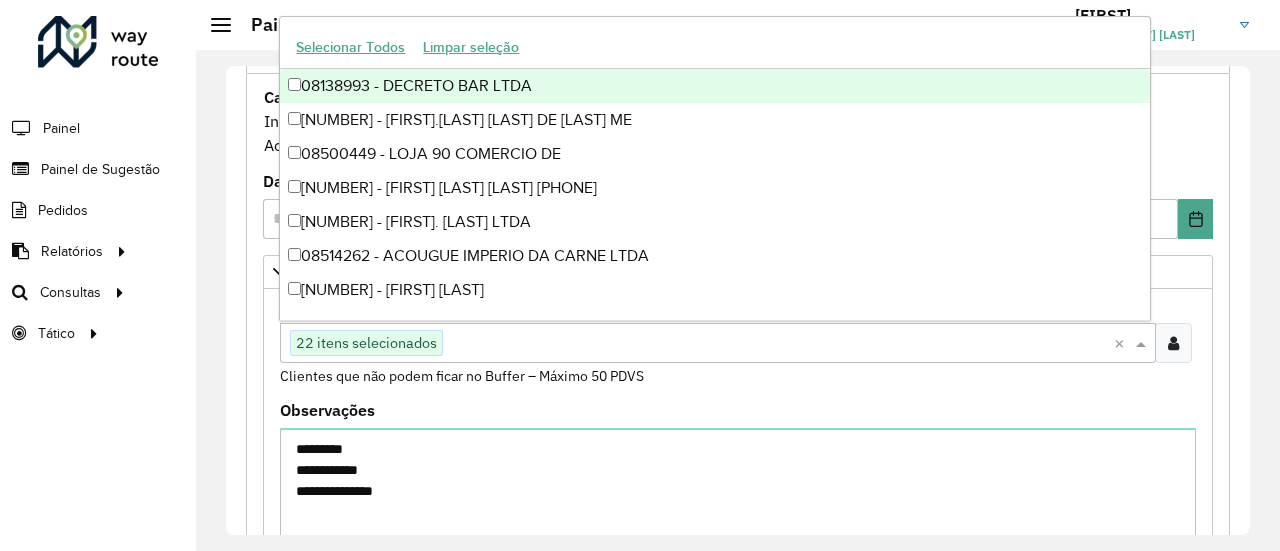 paste on "*****" 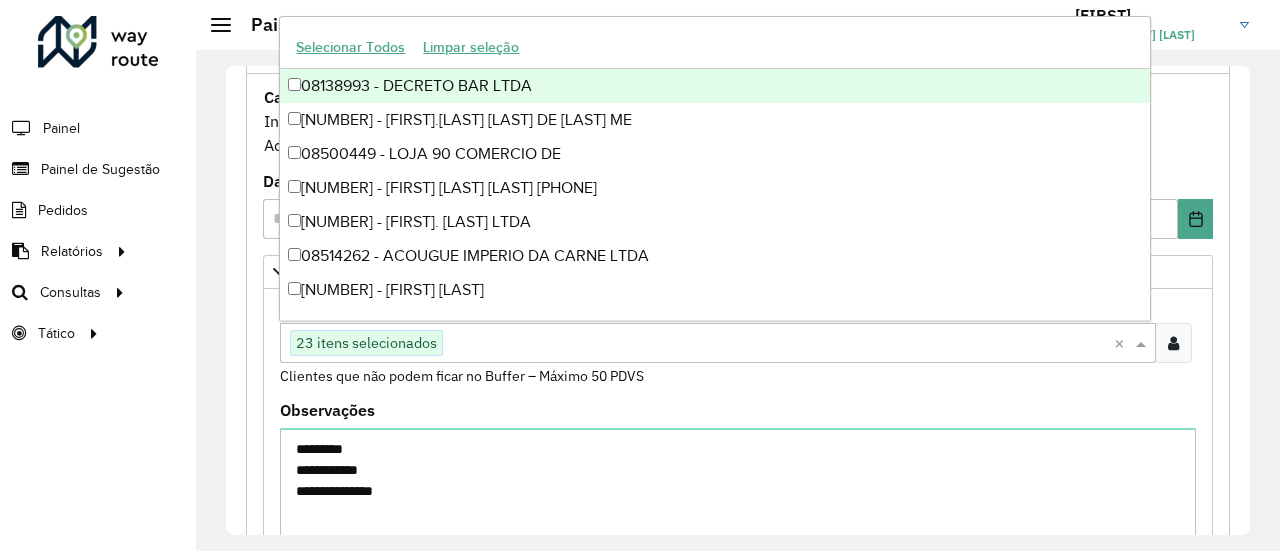paste on "*****" 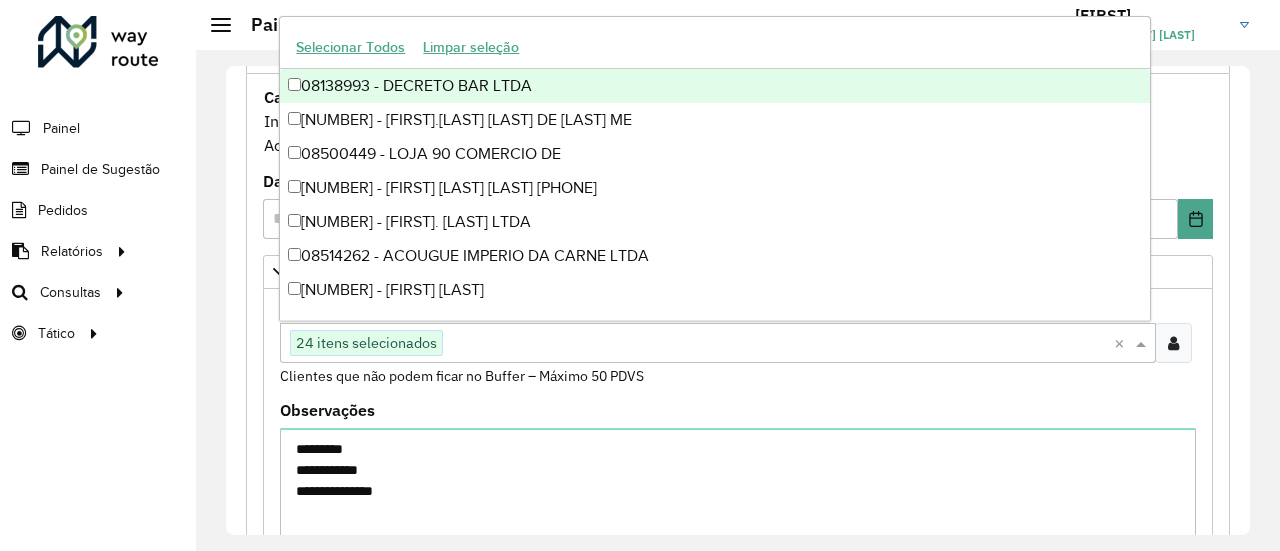 paste on "*****" 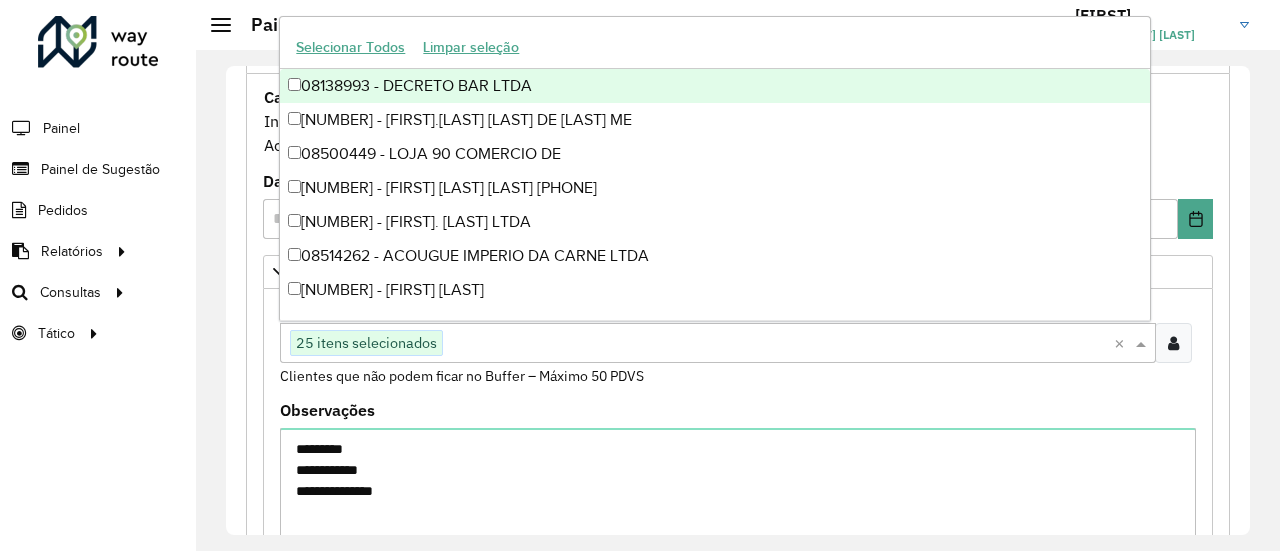 paste on "*****" 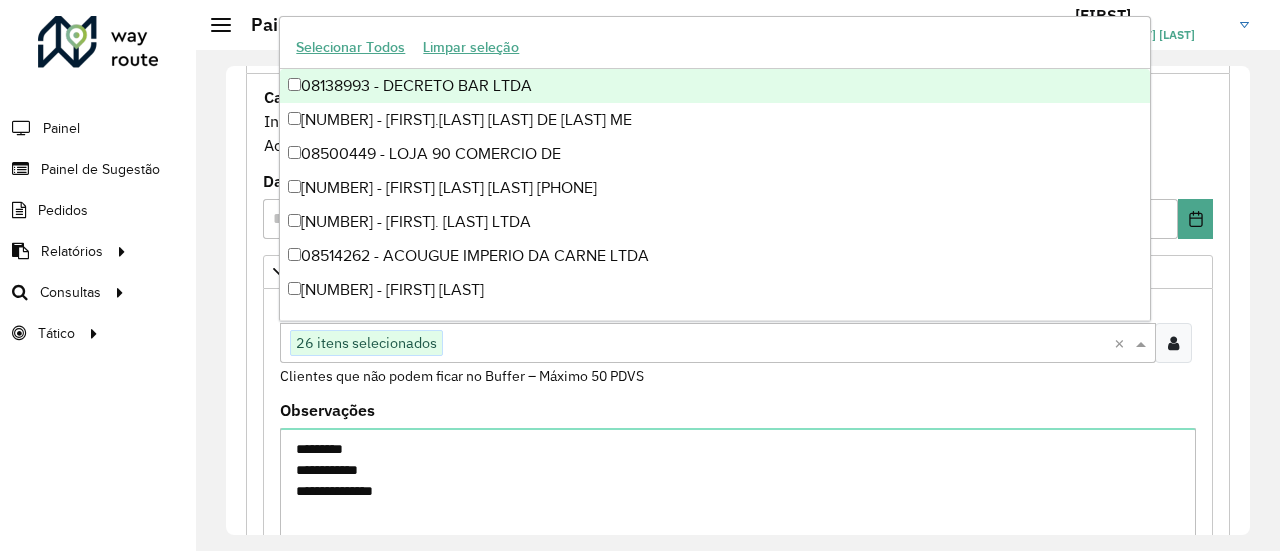 paste on "*****" 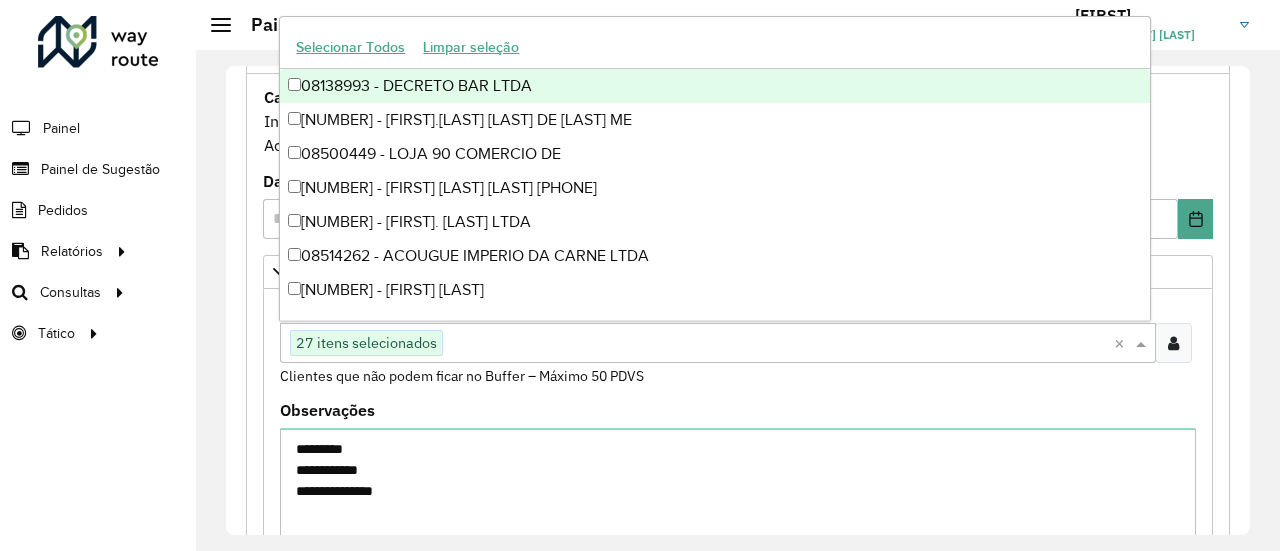 paste on "*****" 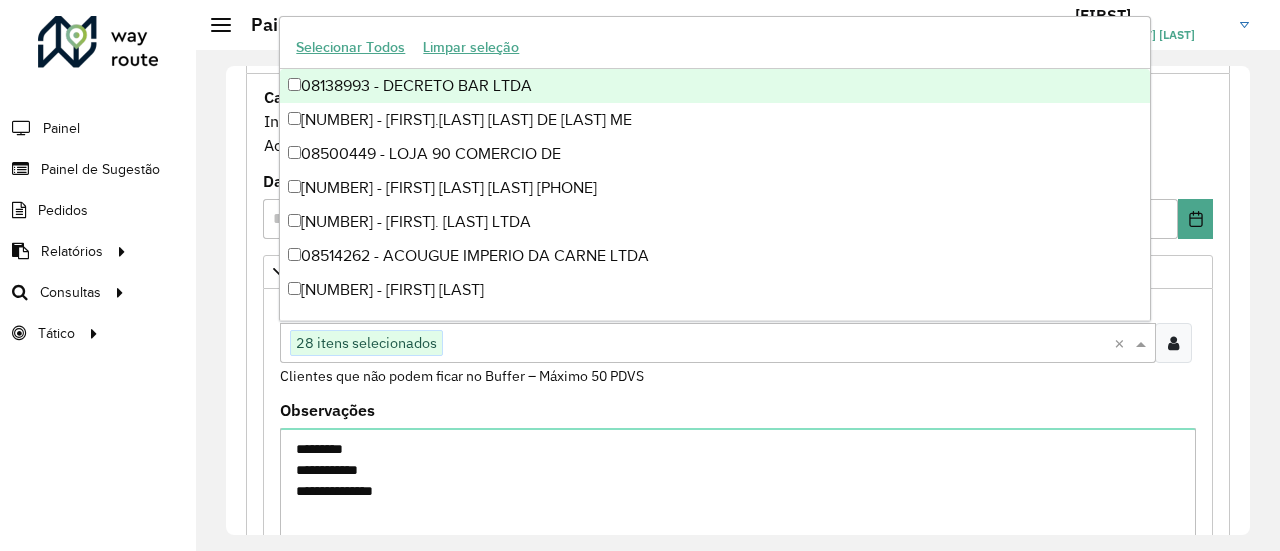 paste on "****" 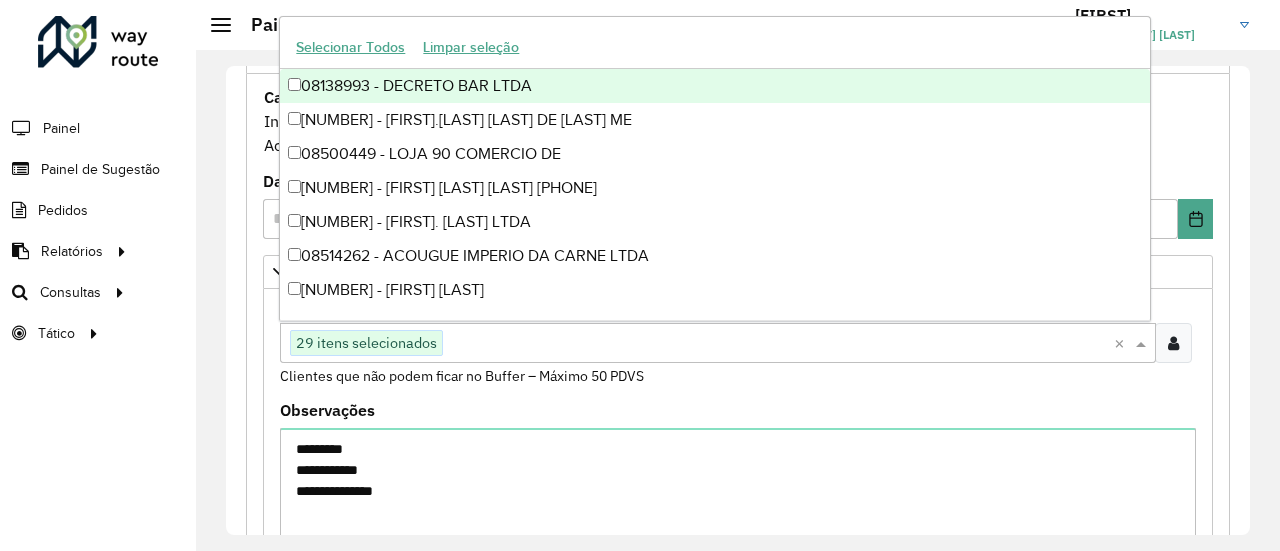 paste on "****" 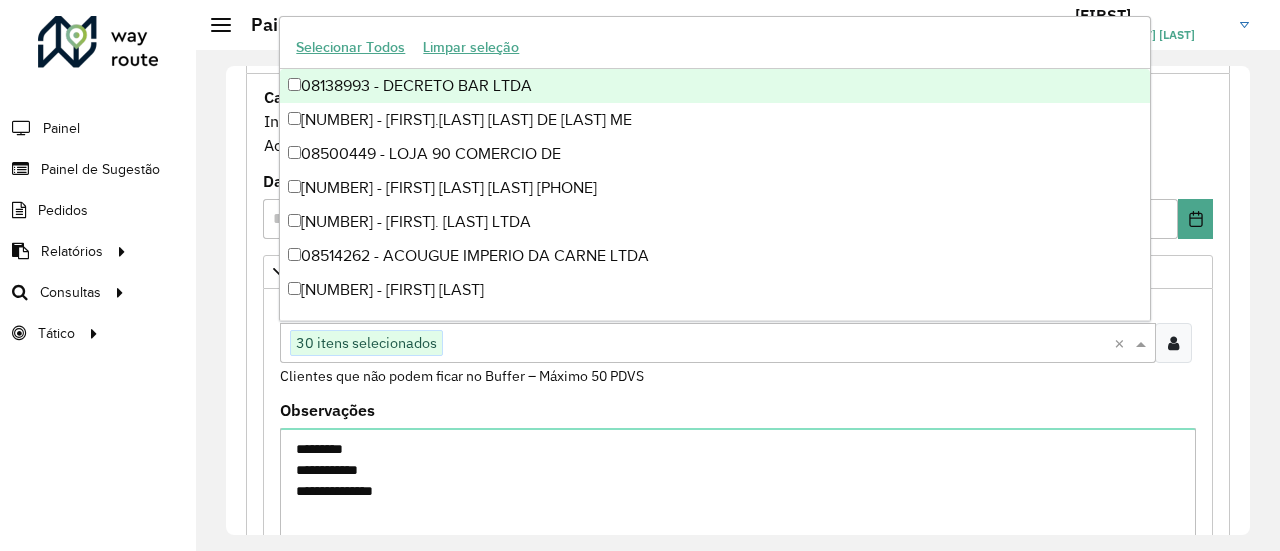 paste on "*****" 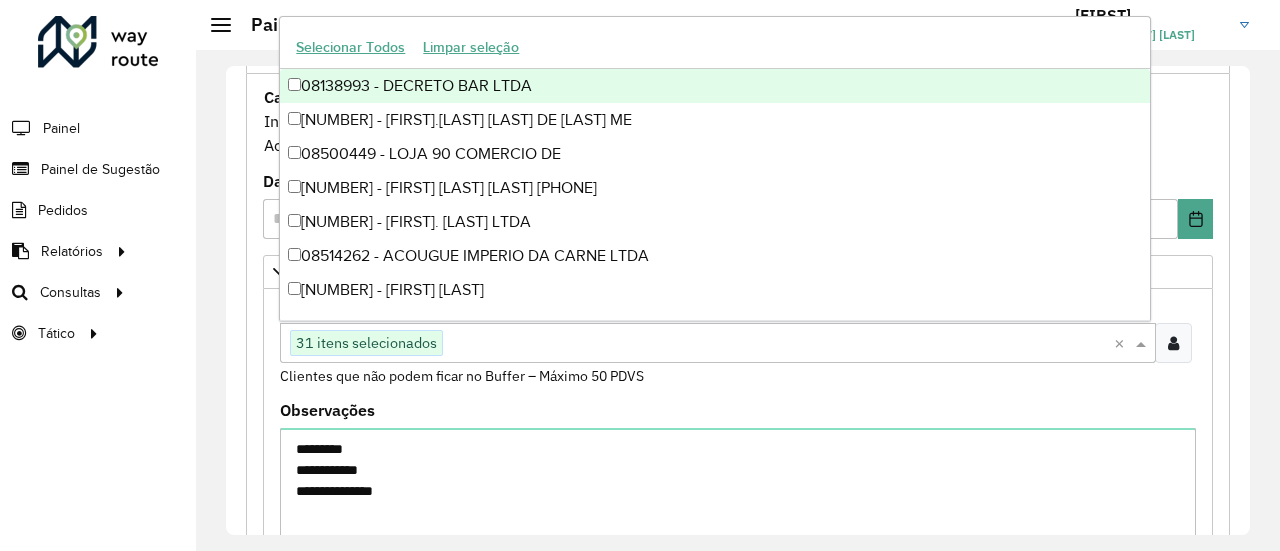 paste on "*****" 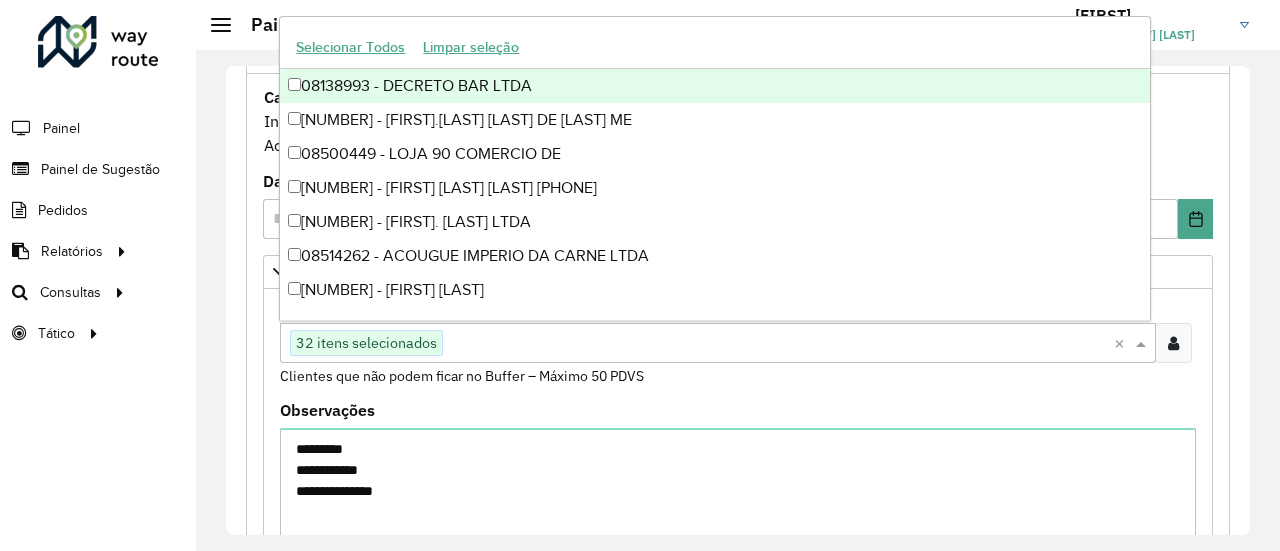 paste on "***" 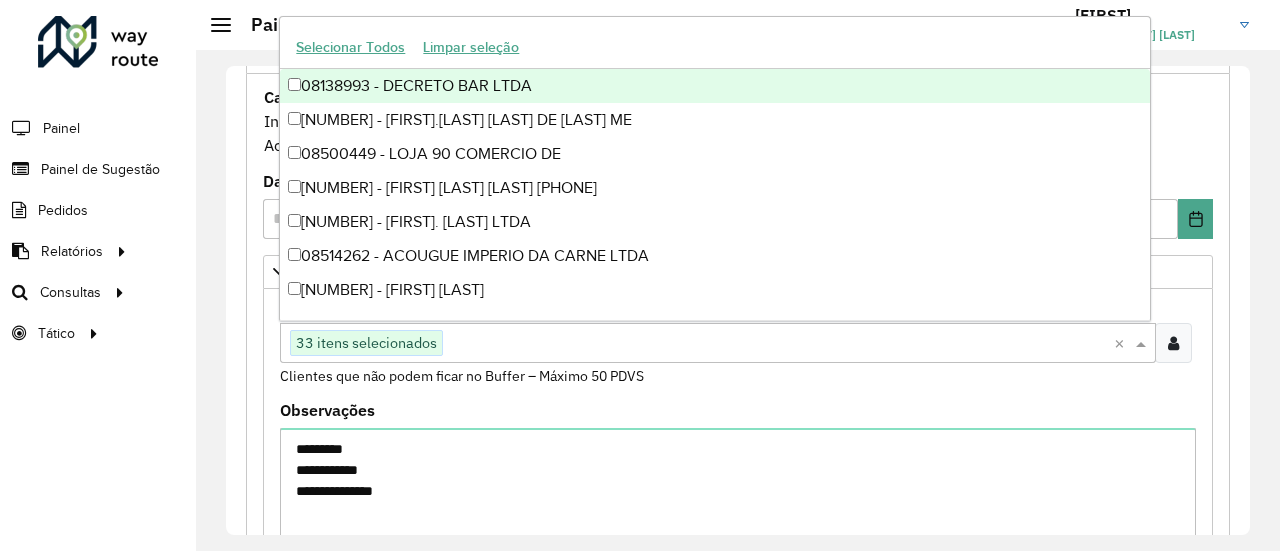 paste on "*****" 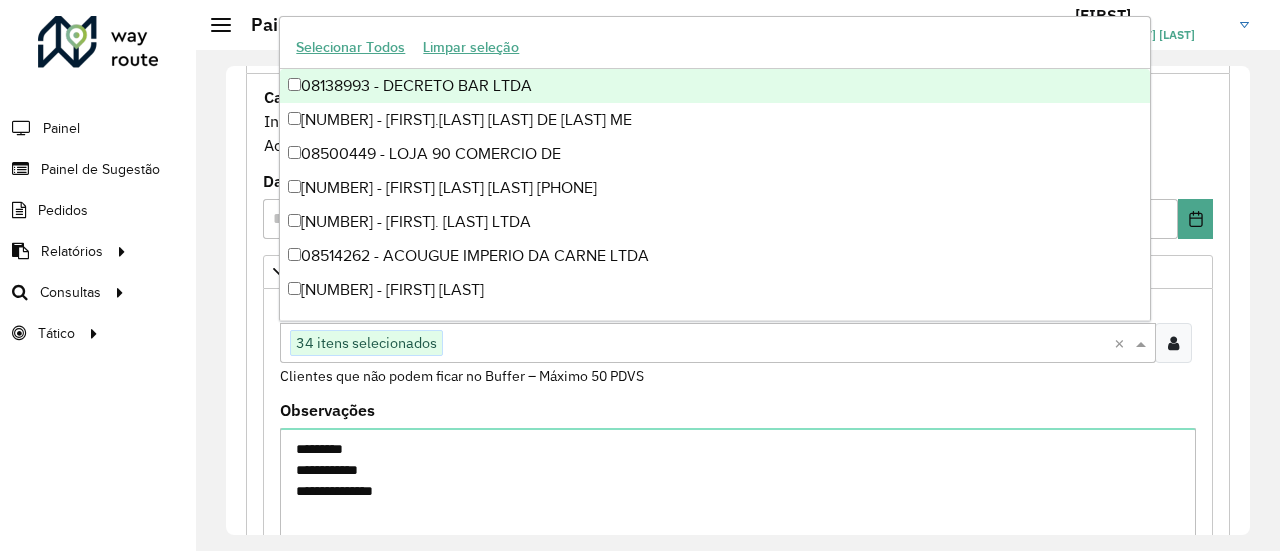 paste on "*****" 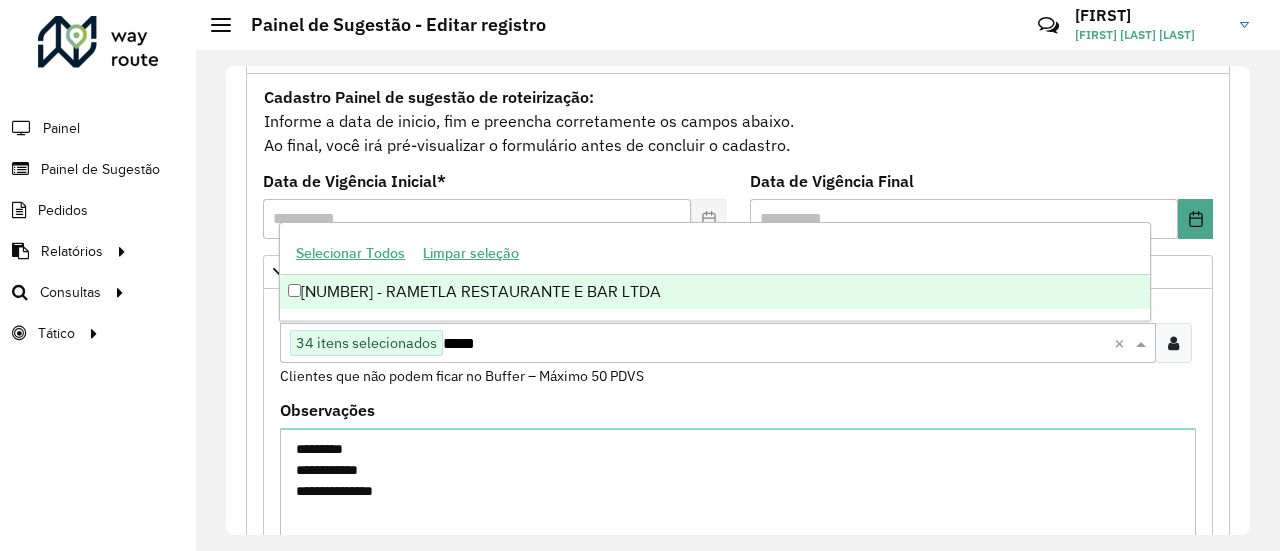 type 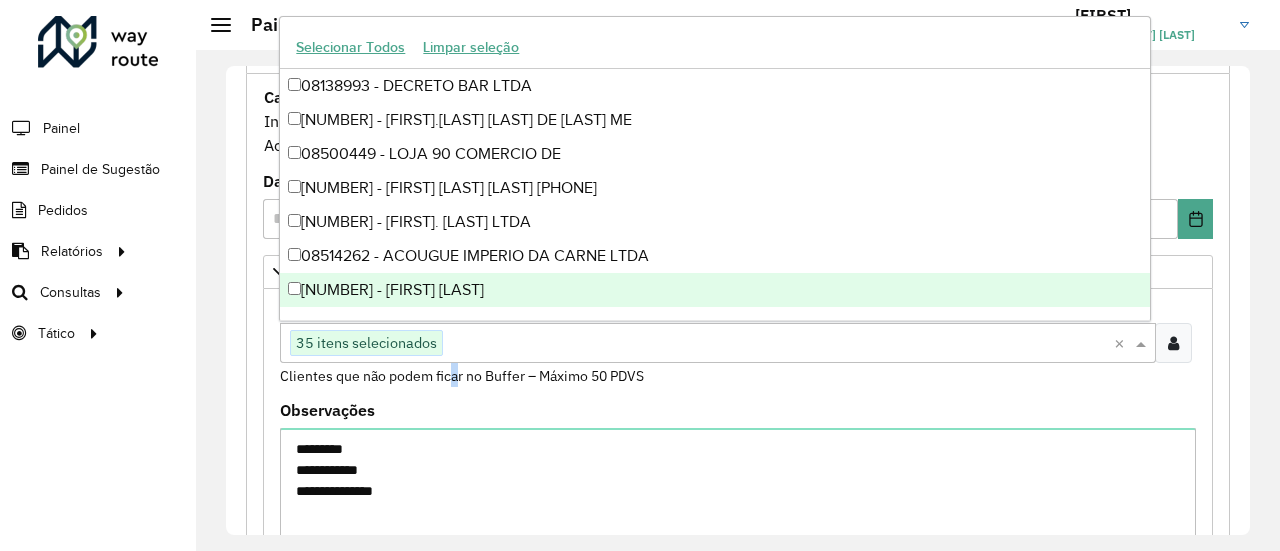 drag, startPoint x: 454, startPoint y: 363, endPoint x: 444, endPoint y: 394, distance: 32.572994 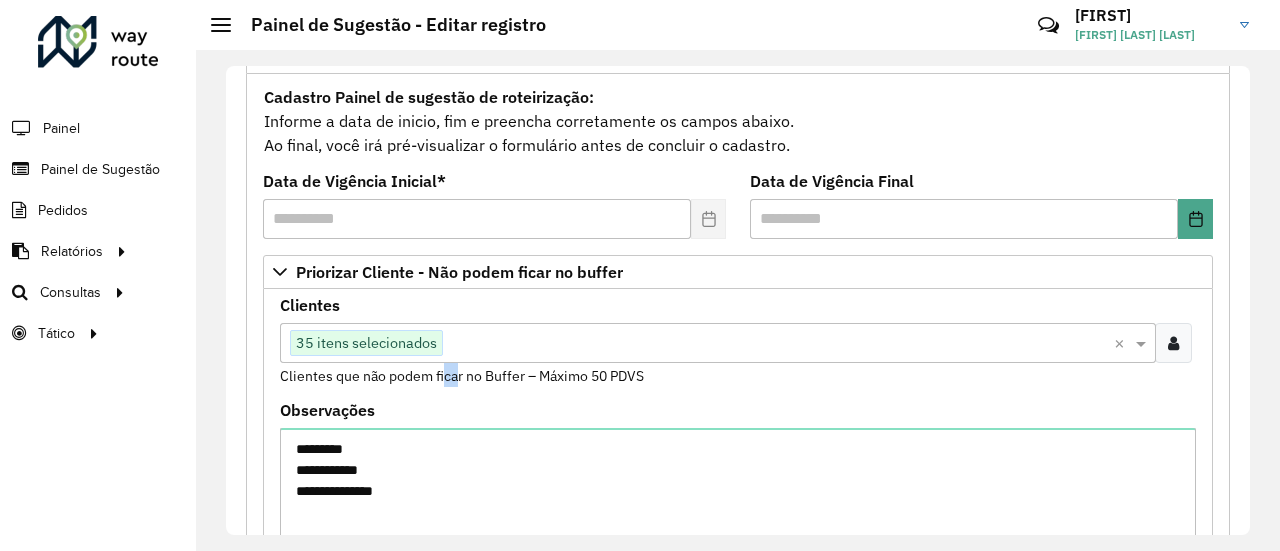 click on "Clientes  Clique no botão para buscar clientes 35 itens selecionados × Clientes que não podem ficar no Buffer – Máximo 50 PDVS" at bounding box center [738, 350] 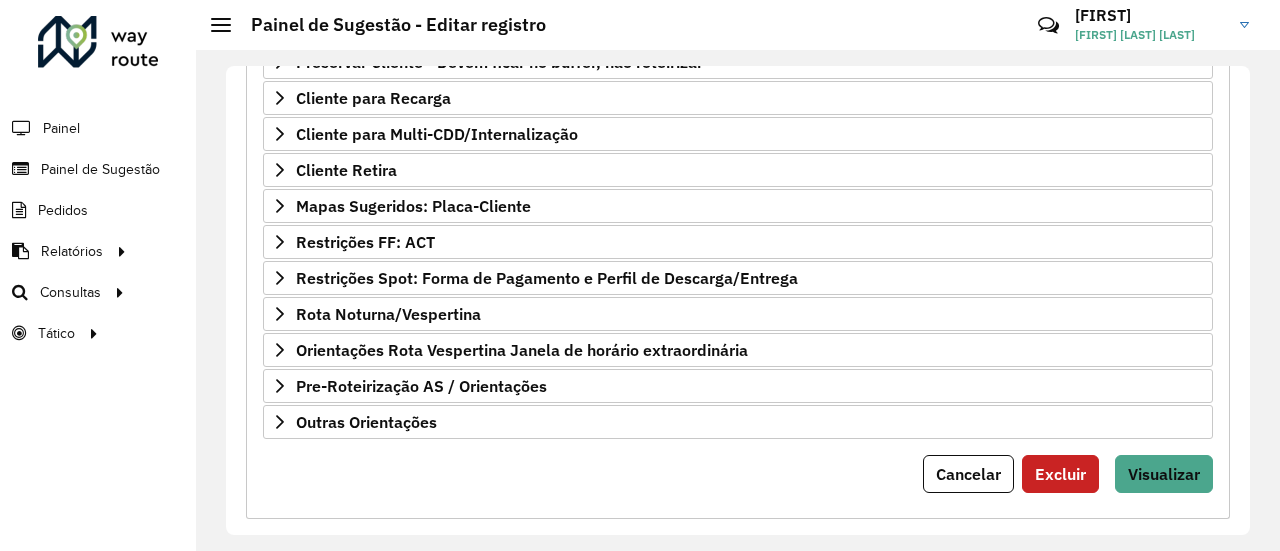 scroll, scrollTop: 768, scrollLeft: 0, axis: vertical 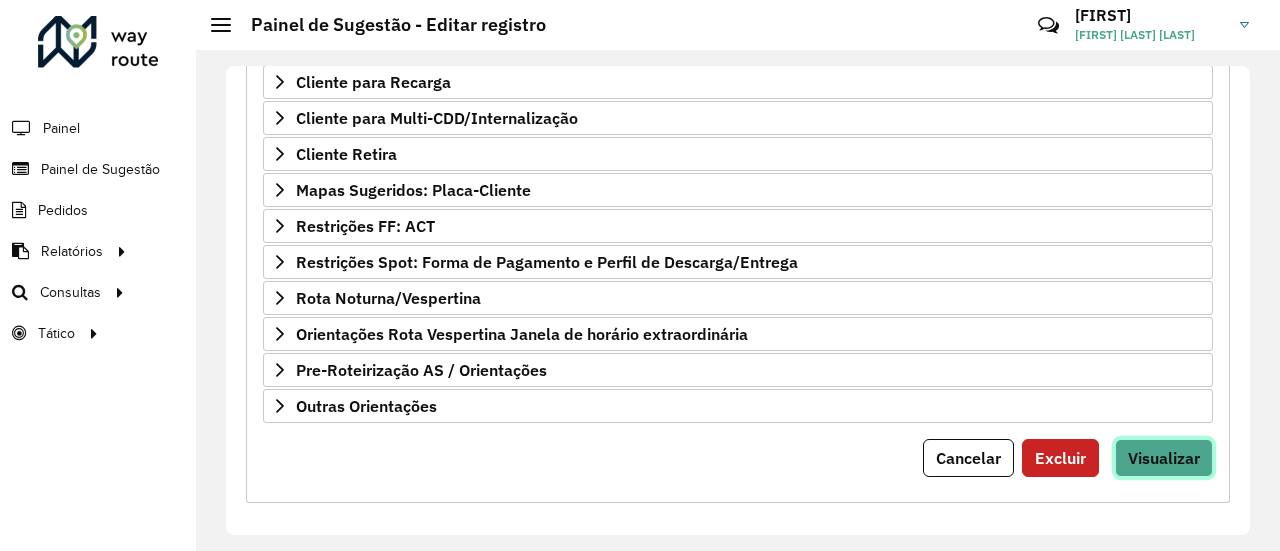 click on "Visualizar" at bounding box center (1164, 458) 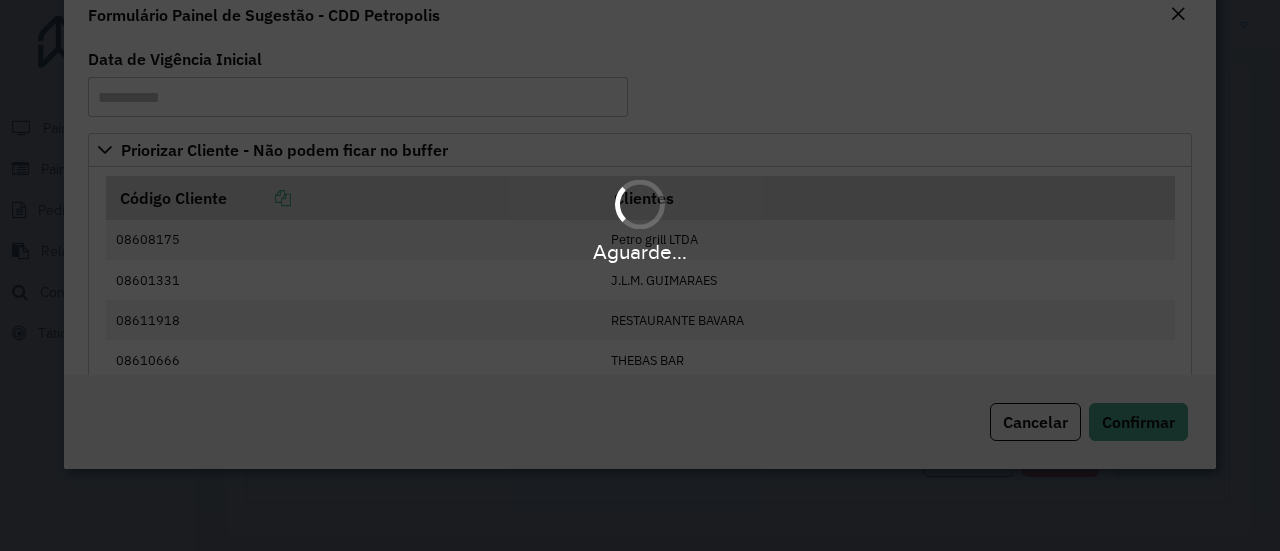 click on "Aguarde...  Pop-up bloqueado!  Seu navegador bloqueou automáticamente a abertura de uma nova janela.   Acesse as configurações e adicione o endereço do sistema a lista de permissão.   Fechar  Roteirizador AmbevTech Painel Painel de Sugestão Pedidos Relatórios Clientes Clientes fora malha Edição tempo atendimento Indicadores roteirização Pedidos agrupados Pedidos não Roteirizados Romaneio Roteirização Setor Veículos Consultas Roteirização Setores Tático Análise de Sessões Service Time Painel de Sugestão - Editar registro  Críticas? Dúvidas? Elogios? Sugestões? Entre em contato conosco!  [FIRST] [FIRST] [LAST] [LAST]  Selecione um depósito  * Selecione uma opção × CDD Petropolis Formulário Painel de Sugestão
Cadastro Painel de sugestão de roteirização:
Informe a data de inicio, fim e preencha corretamente os campos abaixo.
Data de Vigência Inicial  * ********  Data de Vigência Final   Clientes  ×  Clientes" at bounding box center [640, 275] 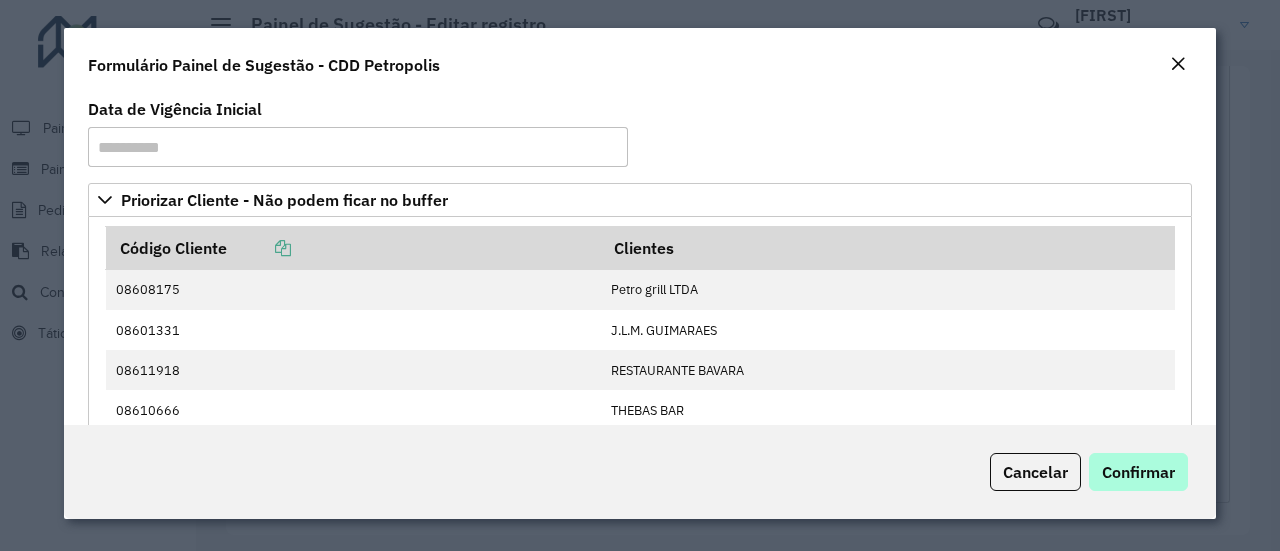 click on "Confirmar" 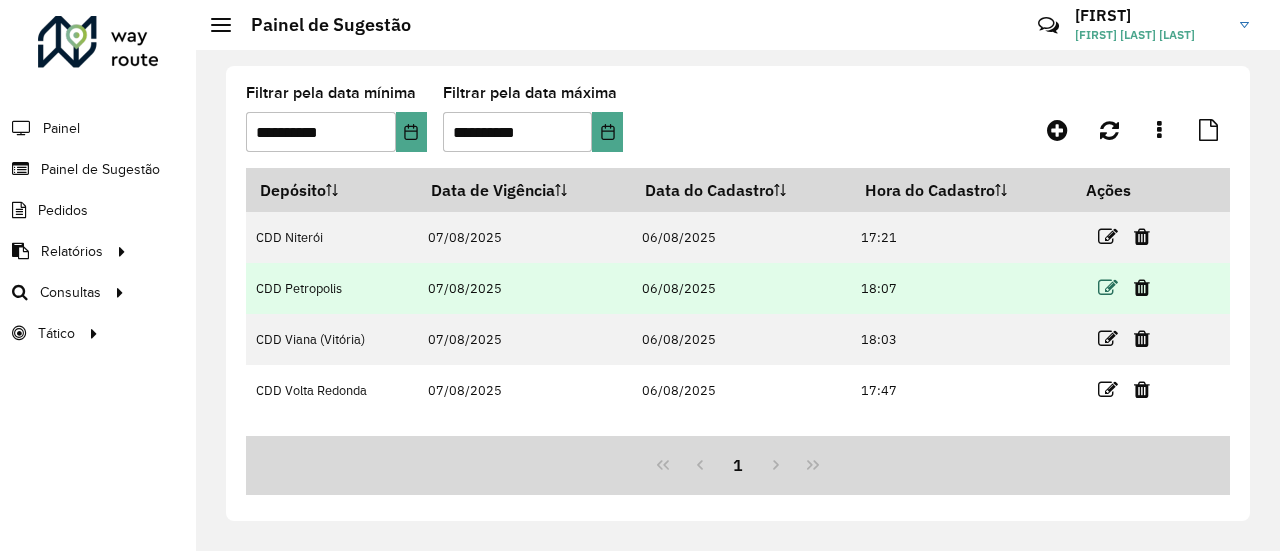 click at bounding box center (1108, 288) 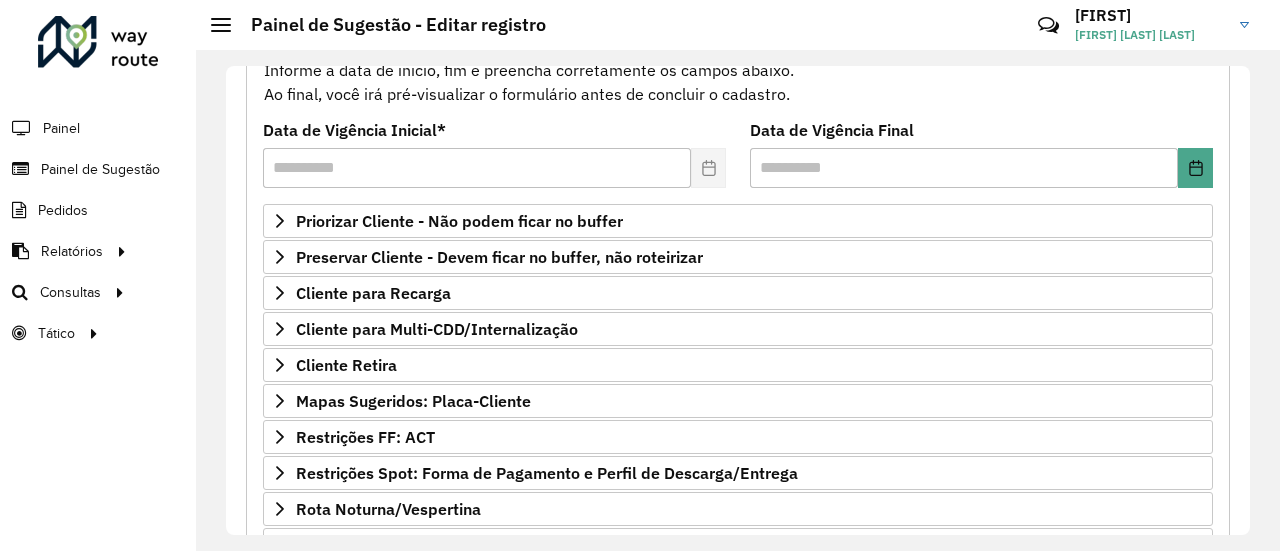 scroll, scrollTop: 233, scrollLeft: 0, axis: vertical 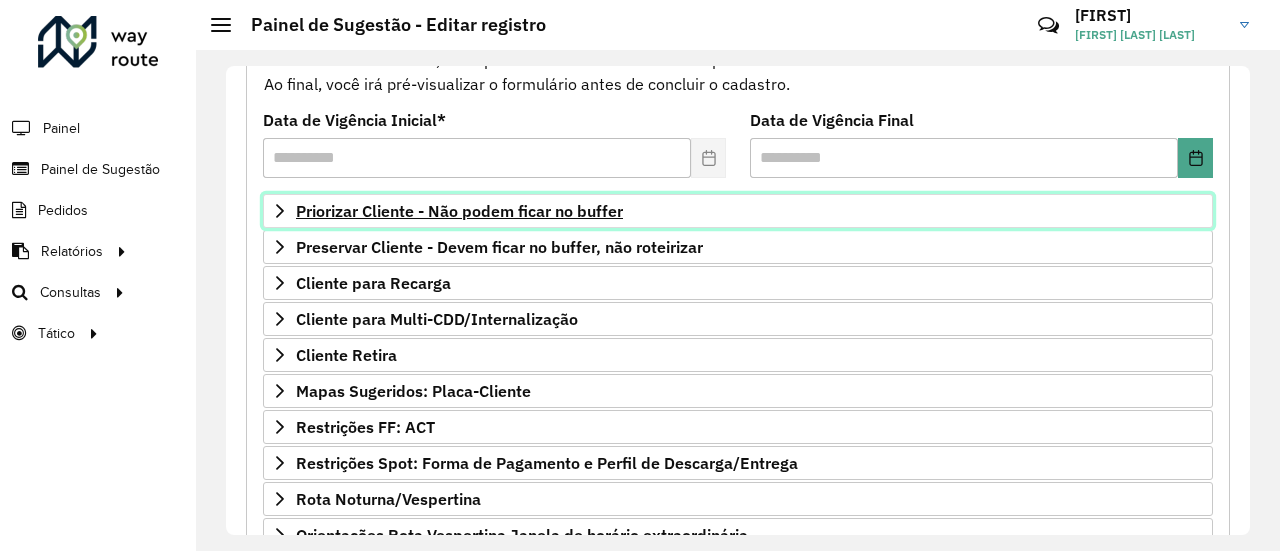 click on "Priorizar Cliente - Não podem ficar no buffer" at bounding box center (738, 211) 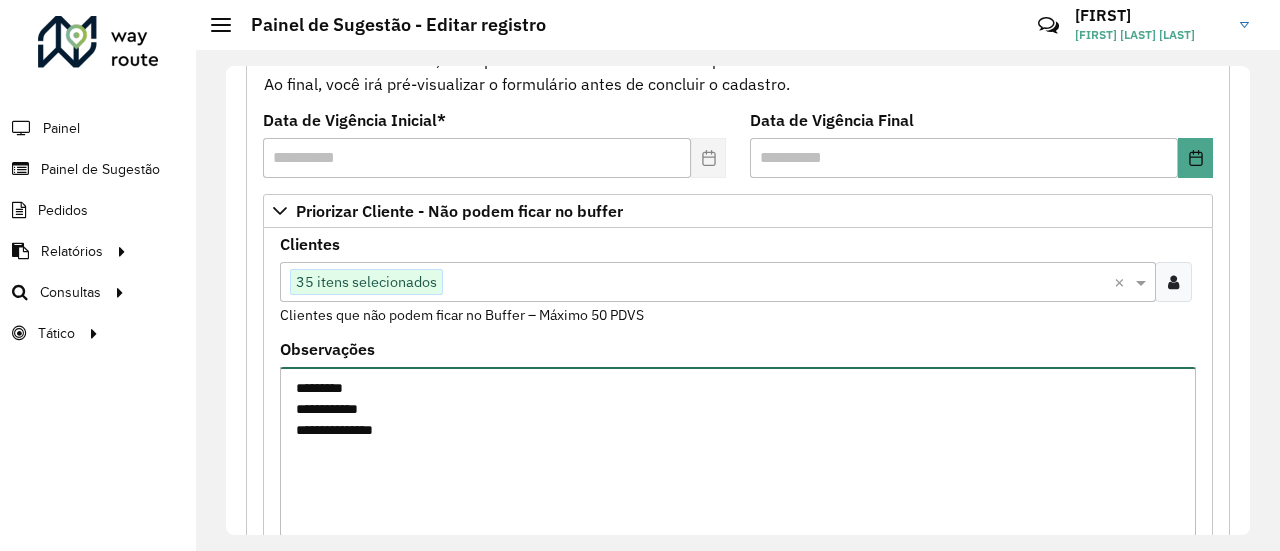 click on "**********" at bounding box center (738, 451) 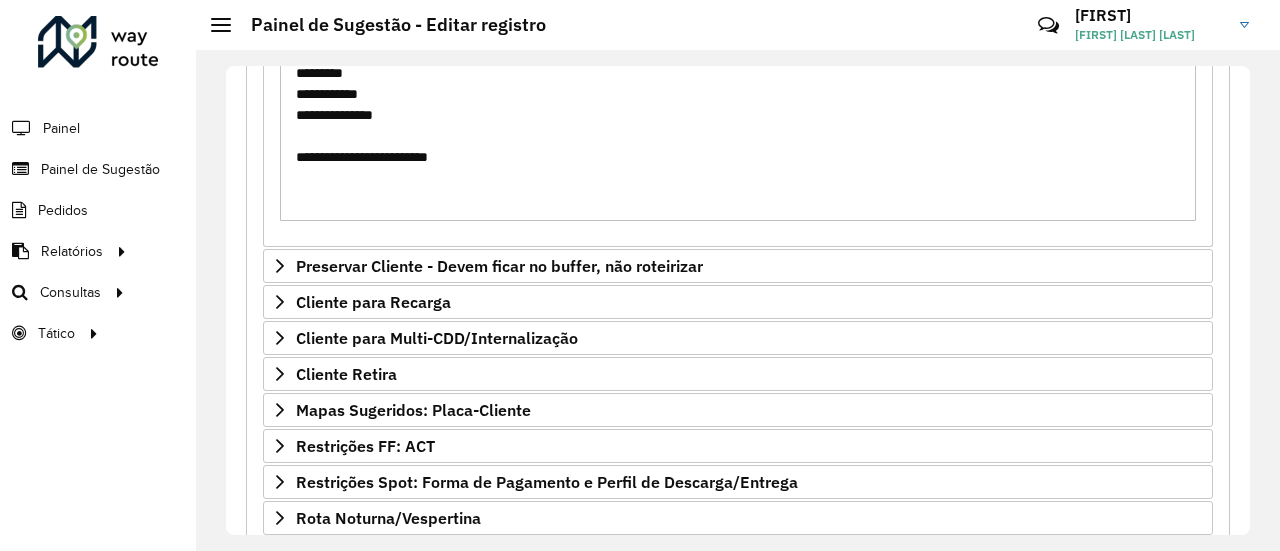 scroll, scrollTop: 550, scrollLeft: 0, axis: vertical 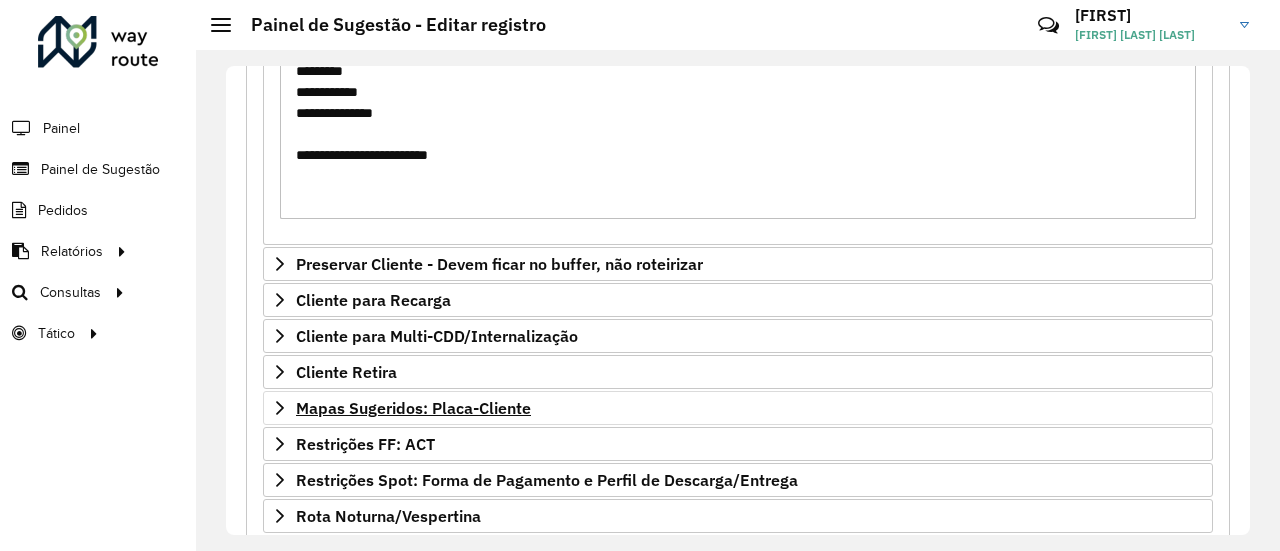 type on "**********" 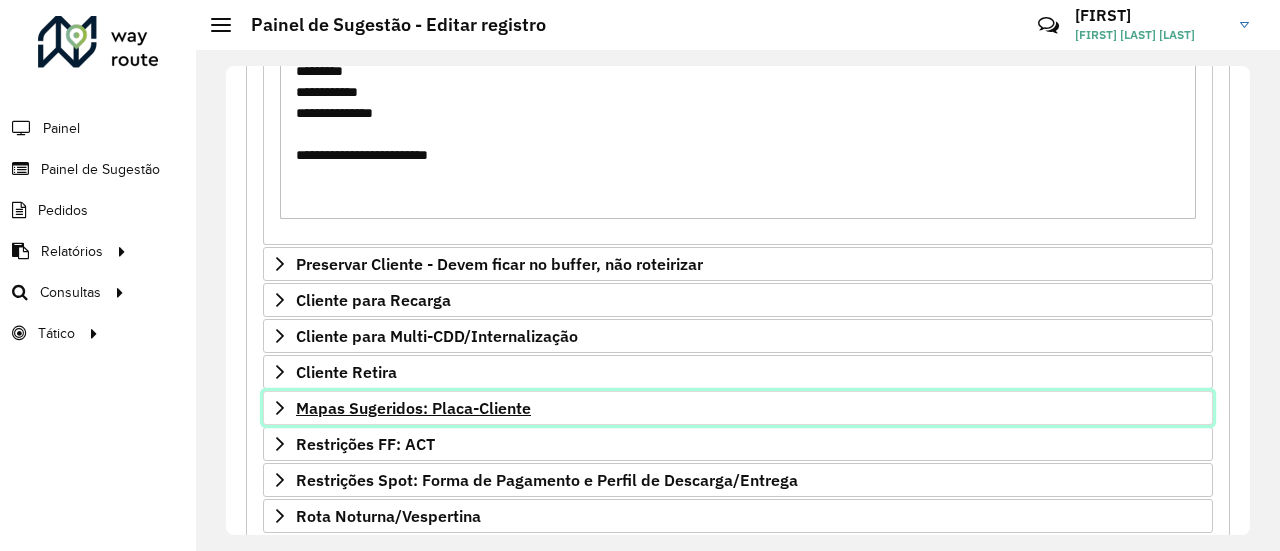 click on "Mapas Sugeridos: Placa-Cliente" at bounding box center [738, 408] 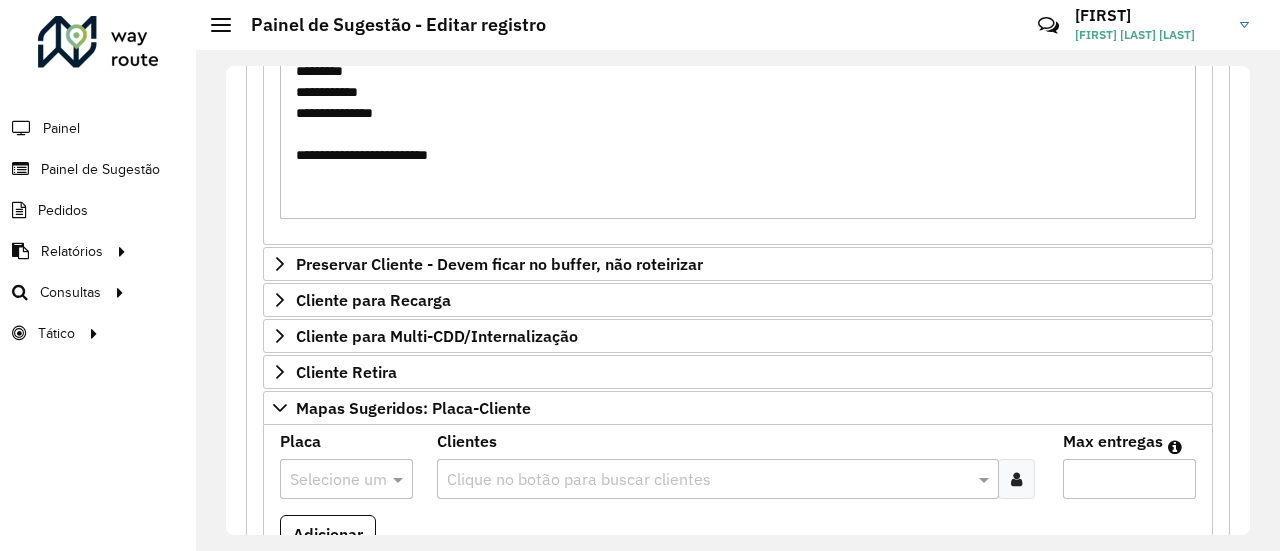 click on "Selecione uma opção" at bounding box center [346, 479] 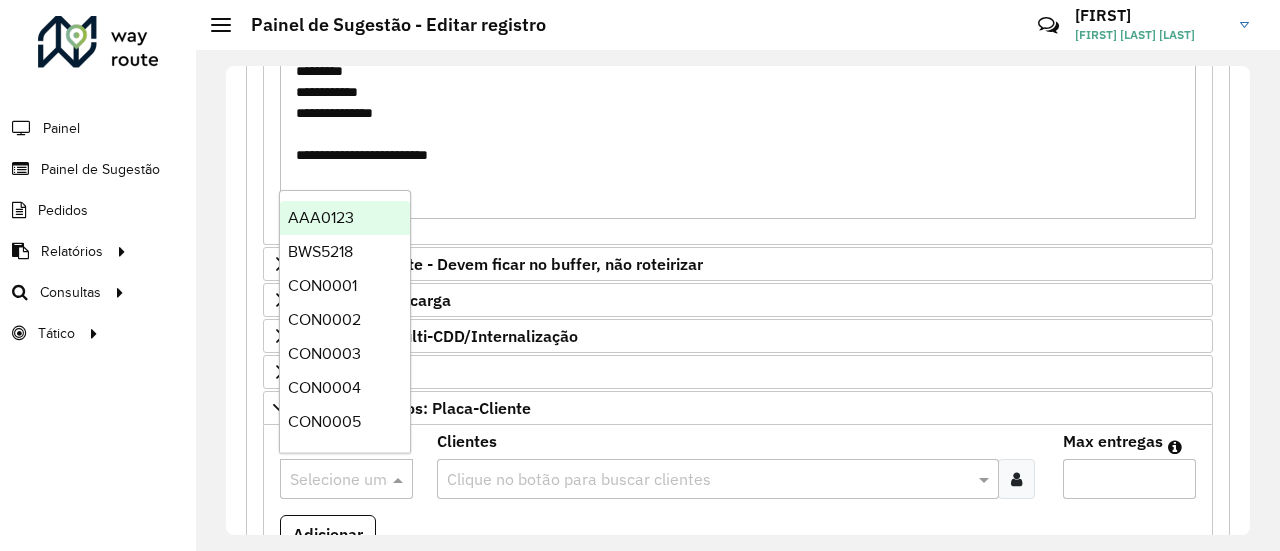 paste on "*******" 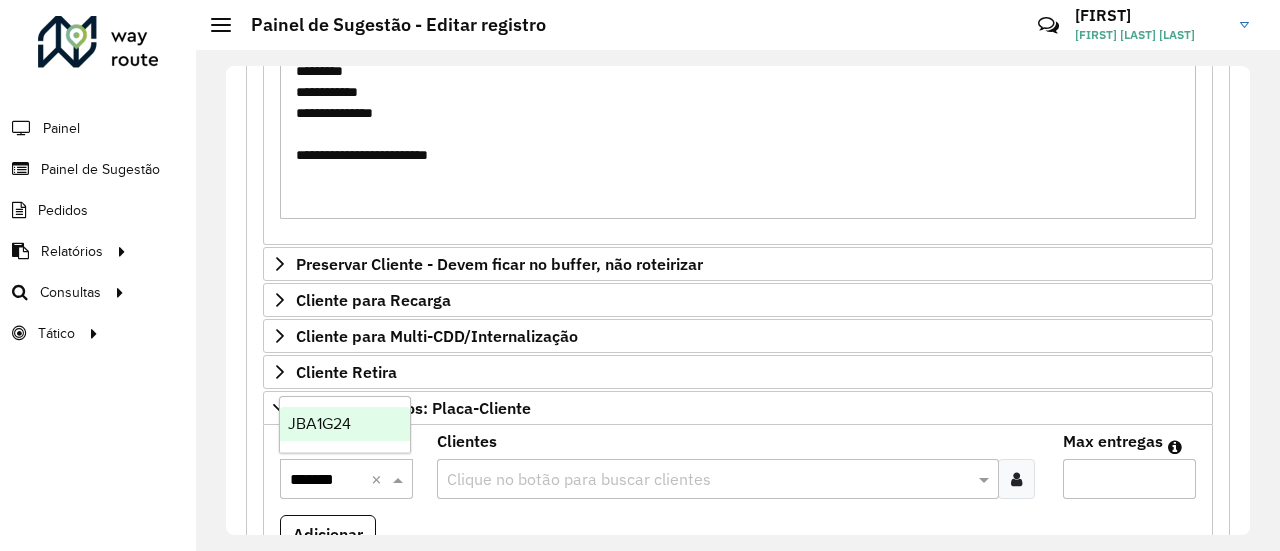 click on "JBA1G24" at bounding box center [319, 423] 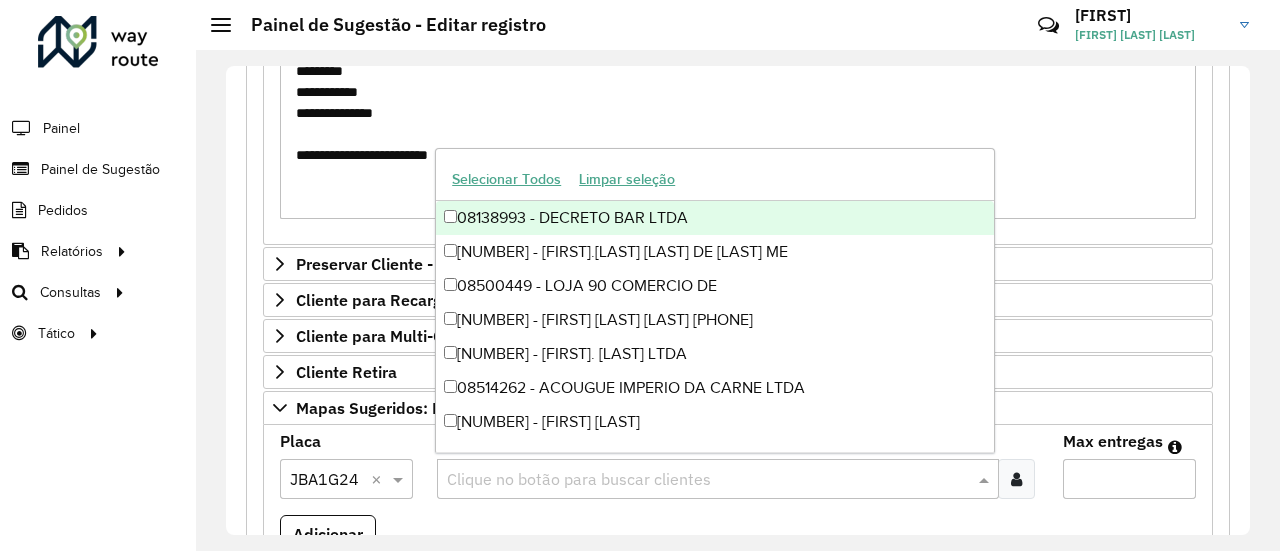 click at bounding box center [708, 480] 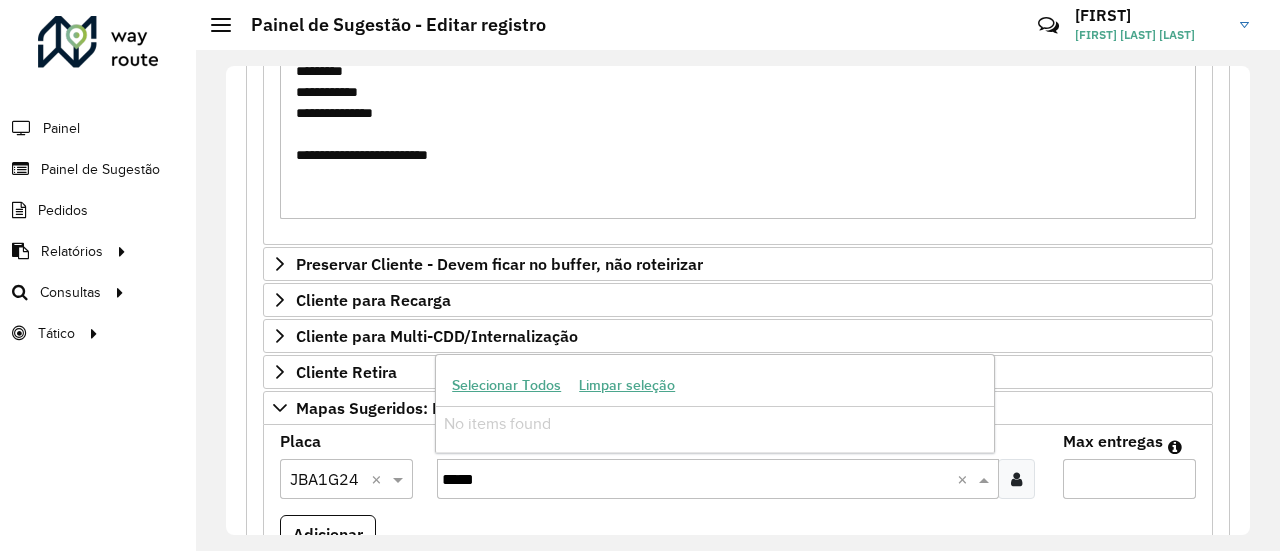 drag, startPoint x: 534, startPoint y: 471, endPoint x: 436, endPoint y: 480, distance: 98.4124 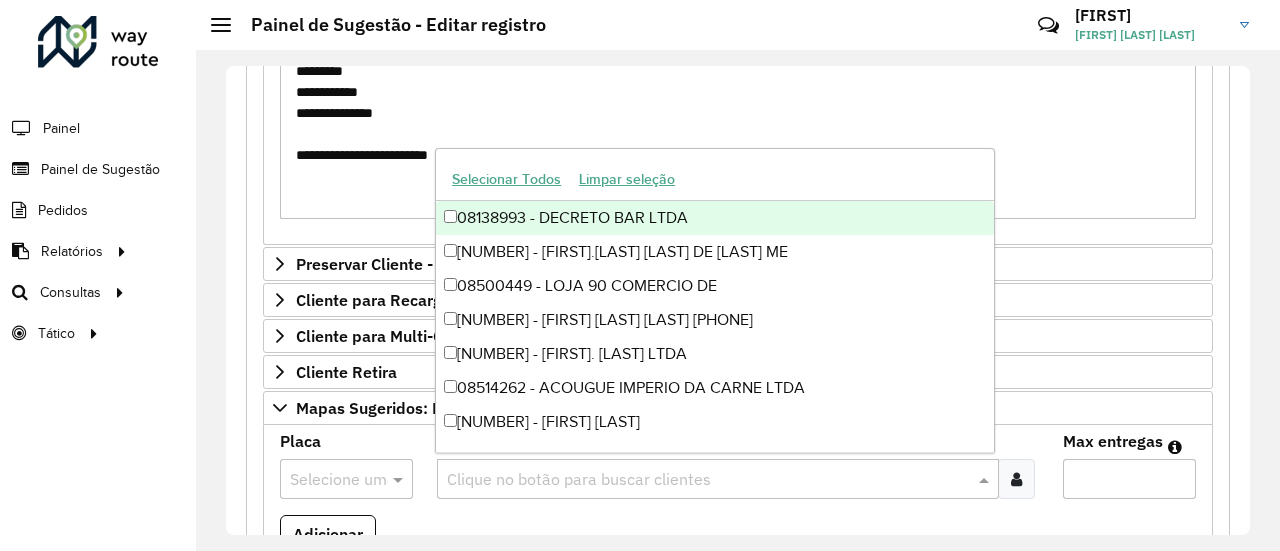 click on "**********" at bounding box center (738, 134) 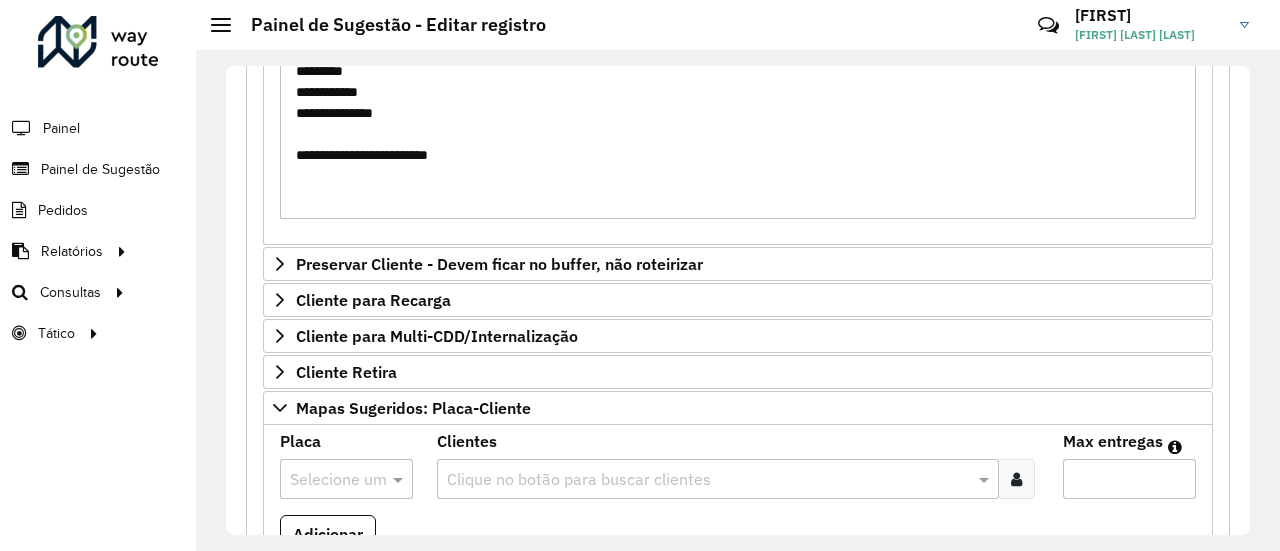 click on "**********" at bounding box center (738, 134) 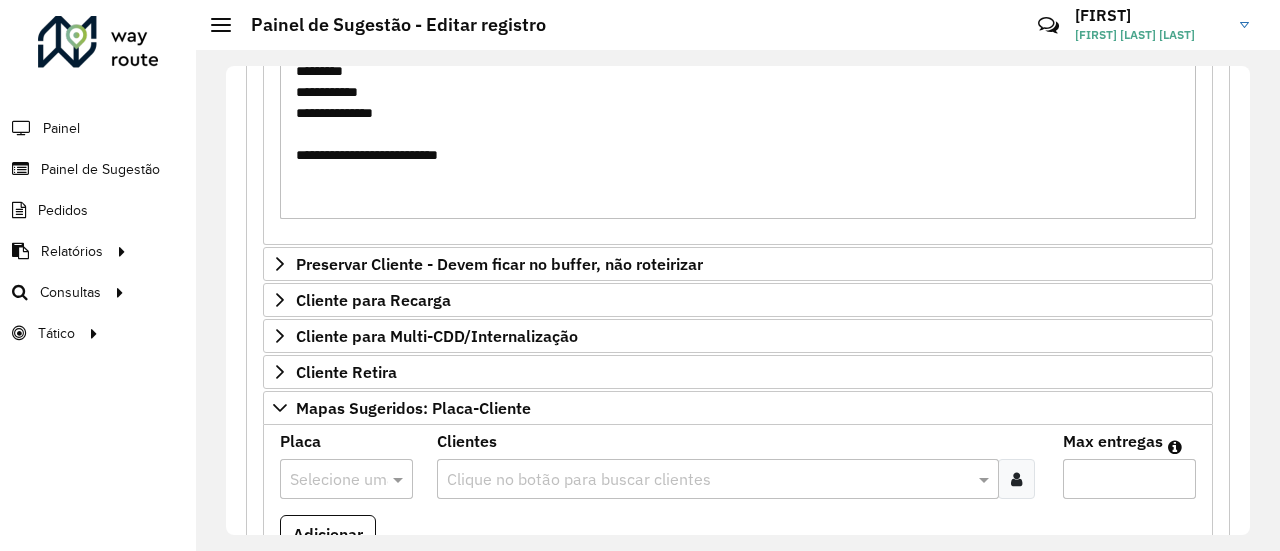 paste on "*****" 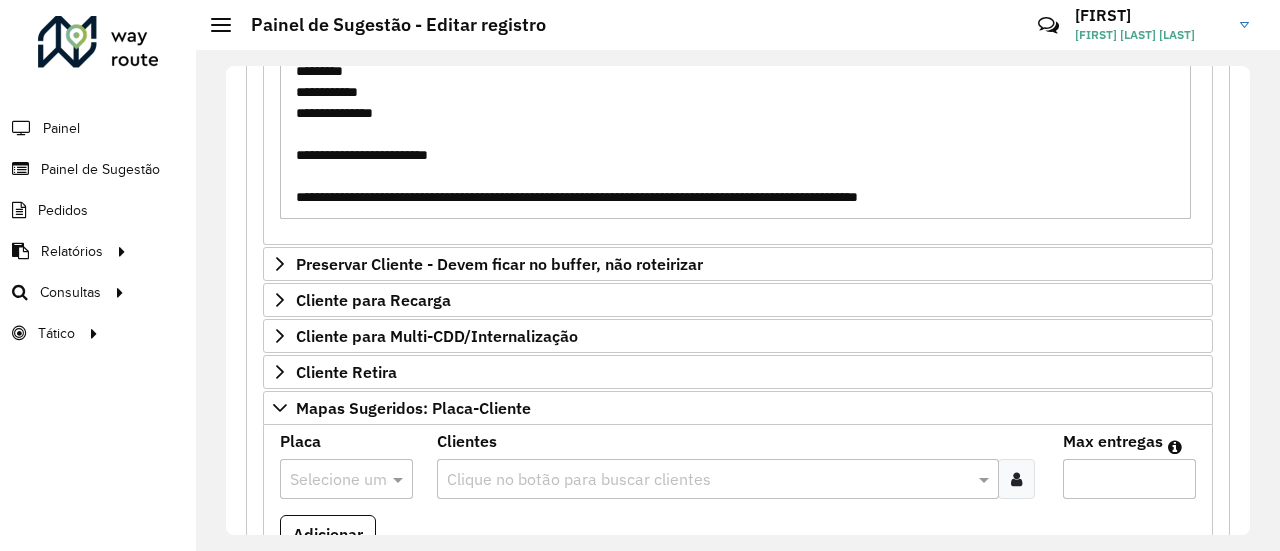 scroll, scrollTop: 30, scrollLeft: 0, axis: vertical 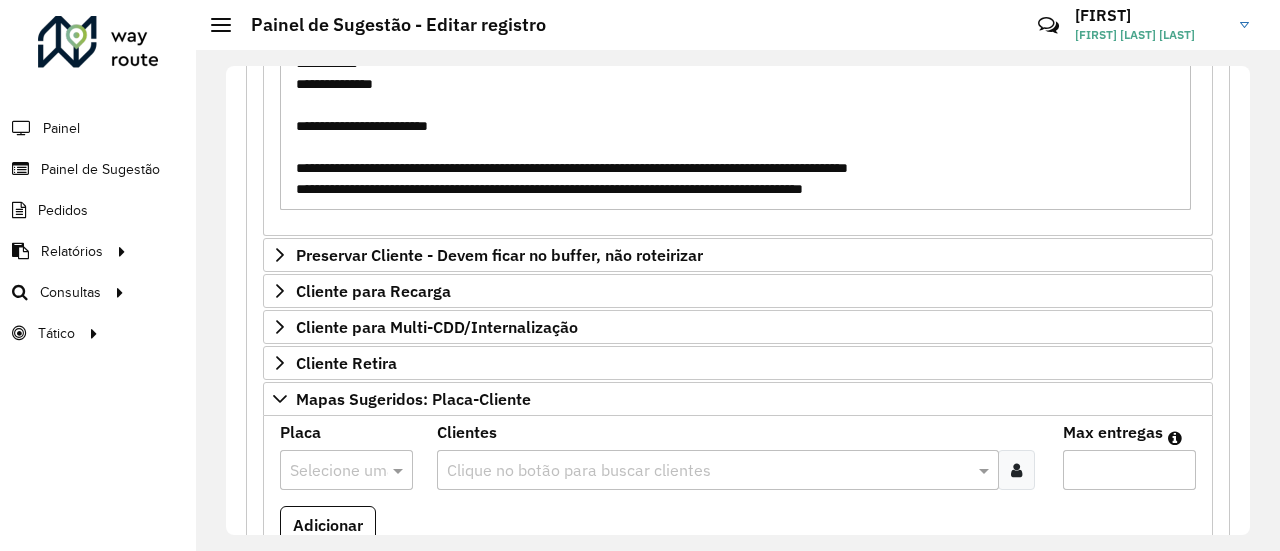 paste on "********" 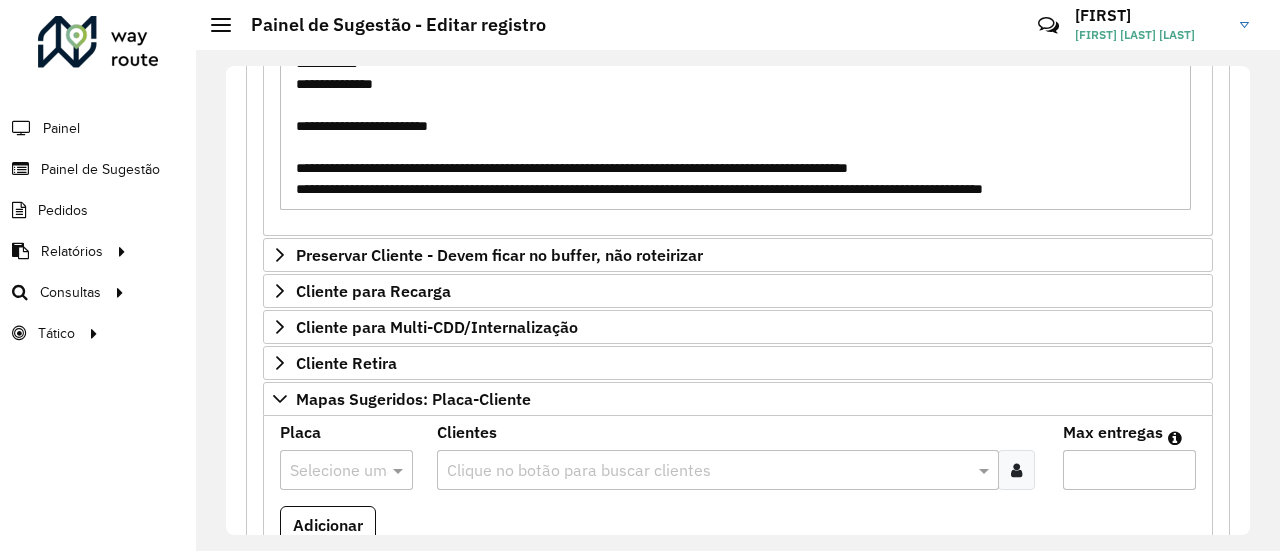 scroll, scrollTop: 30, scrollLeft: 0, axis: vertical 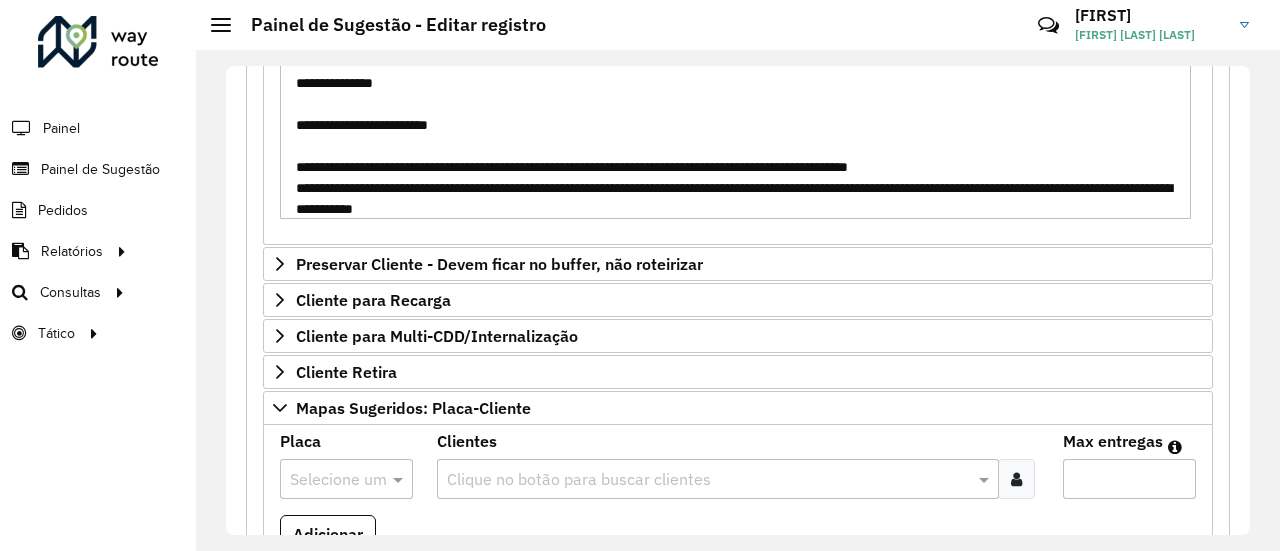 type on "**********" 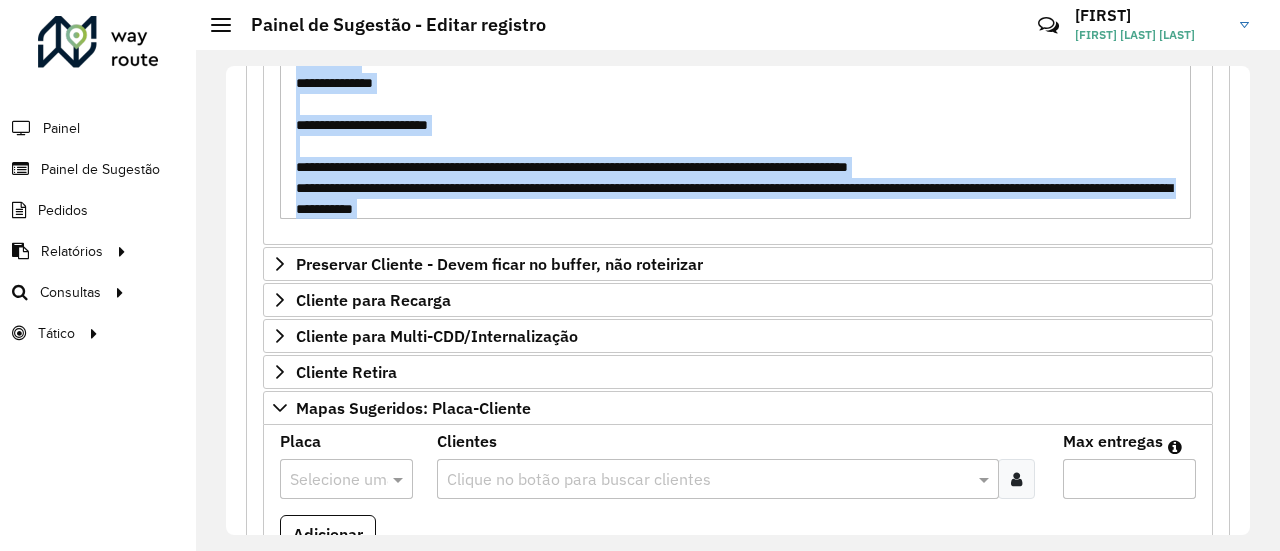 drag, startPoint x: 1246, startPoint y: 257, endPoint x: 1246, endPoint y: 308, distance: 51 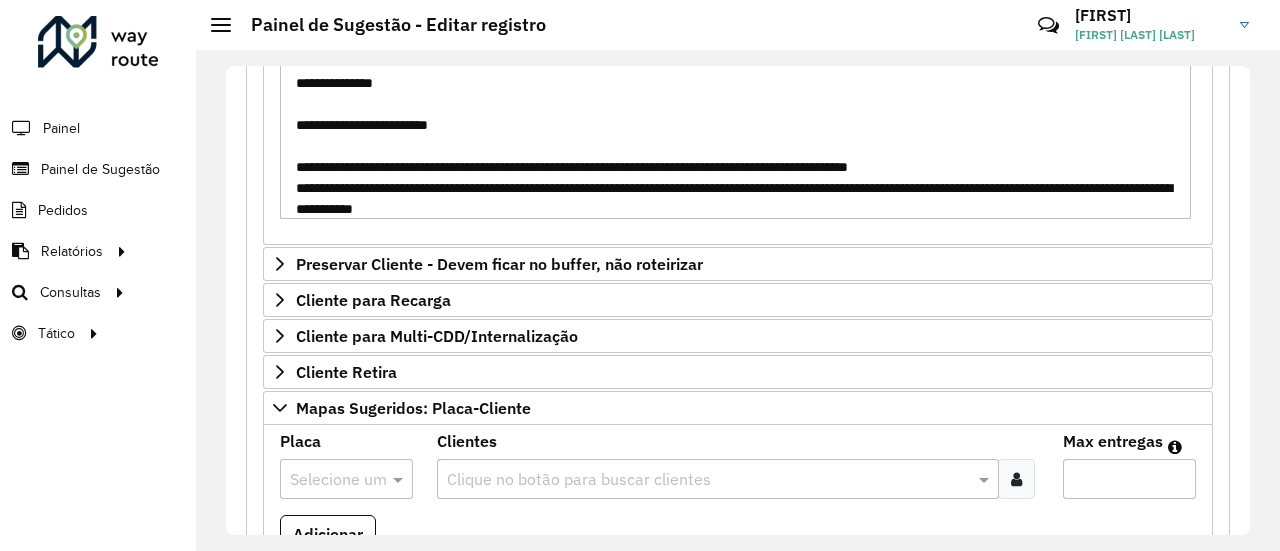 drag, startPoint x: 629, startPoint y: 204, endPoint x: 273, endPoint y: 138, distance: 362.06628 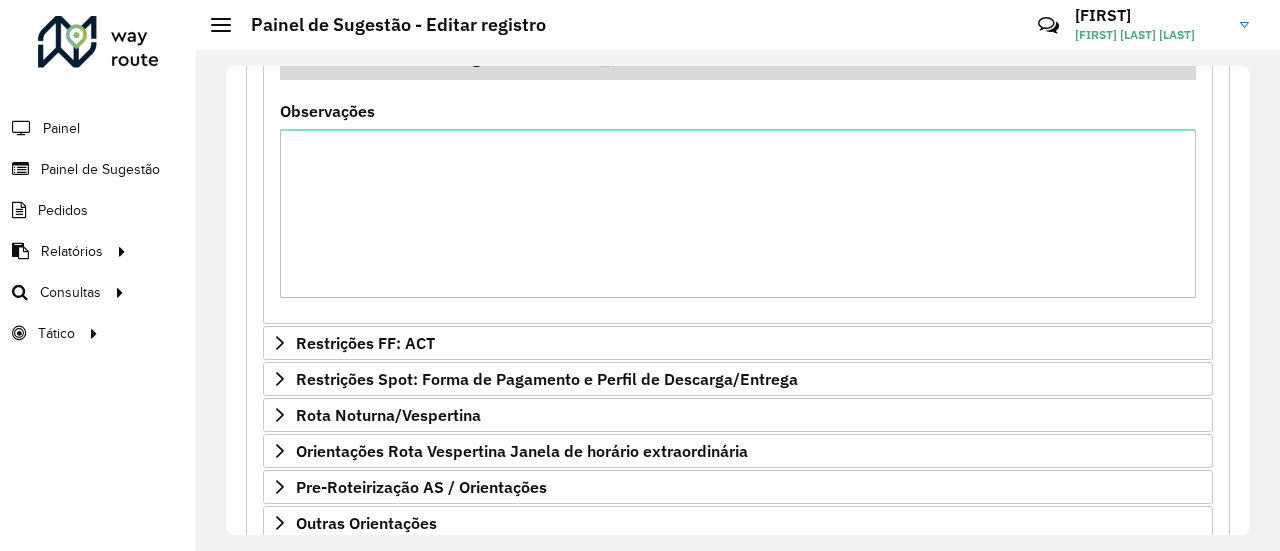 scroll, scrollTop: 1199, scrollLeft: 0, axis: vertical 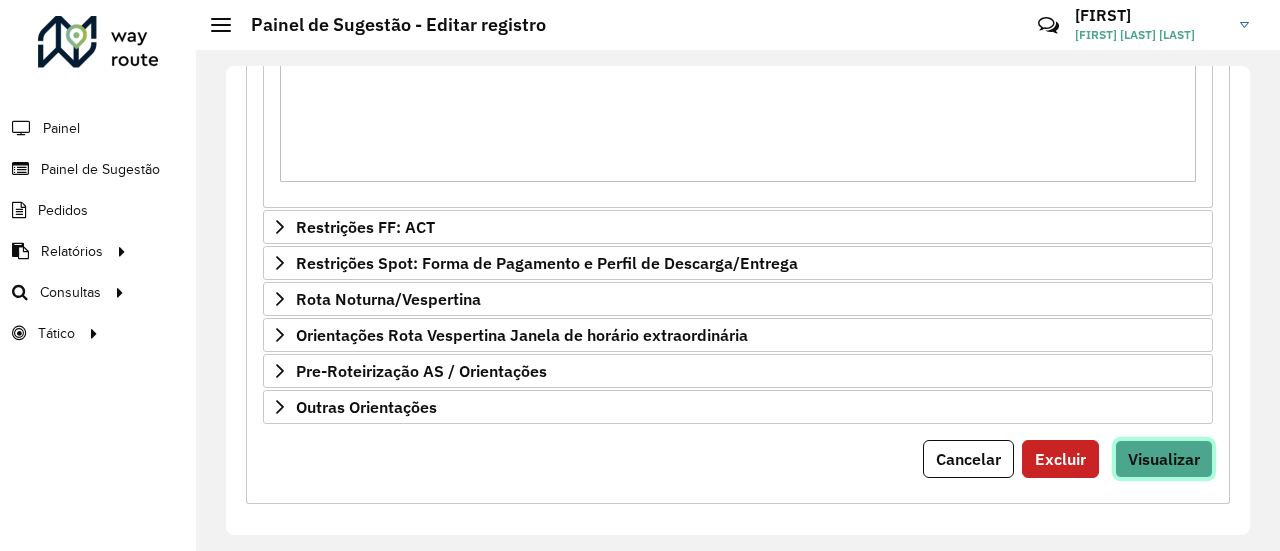 click on "Visualizar" at bounding box center [1164, 459] 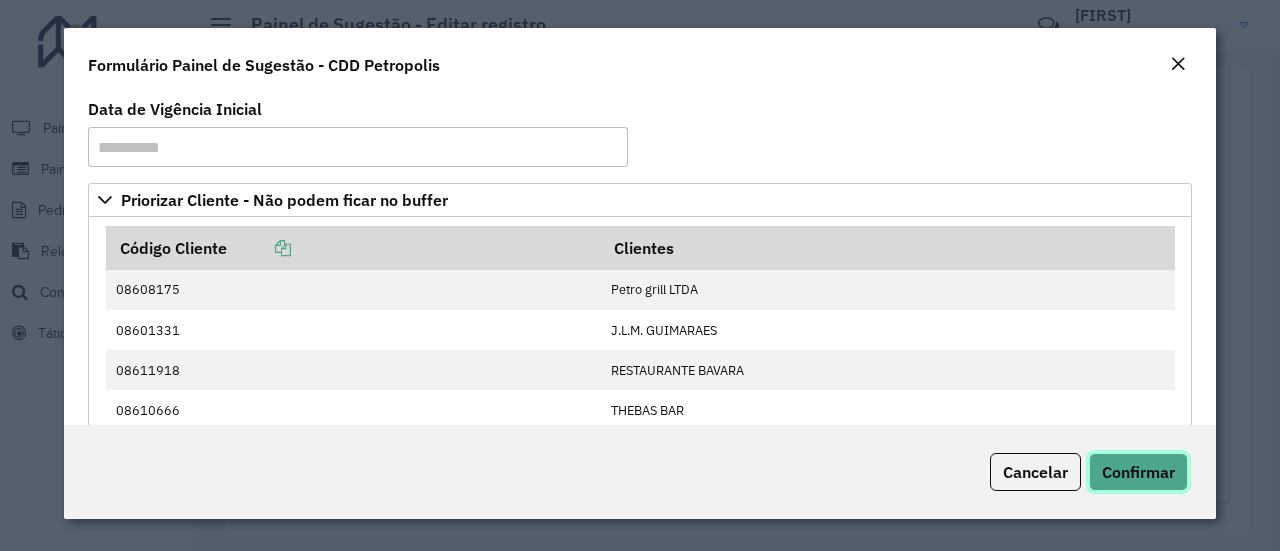 click on "Confirmar" 